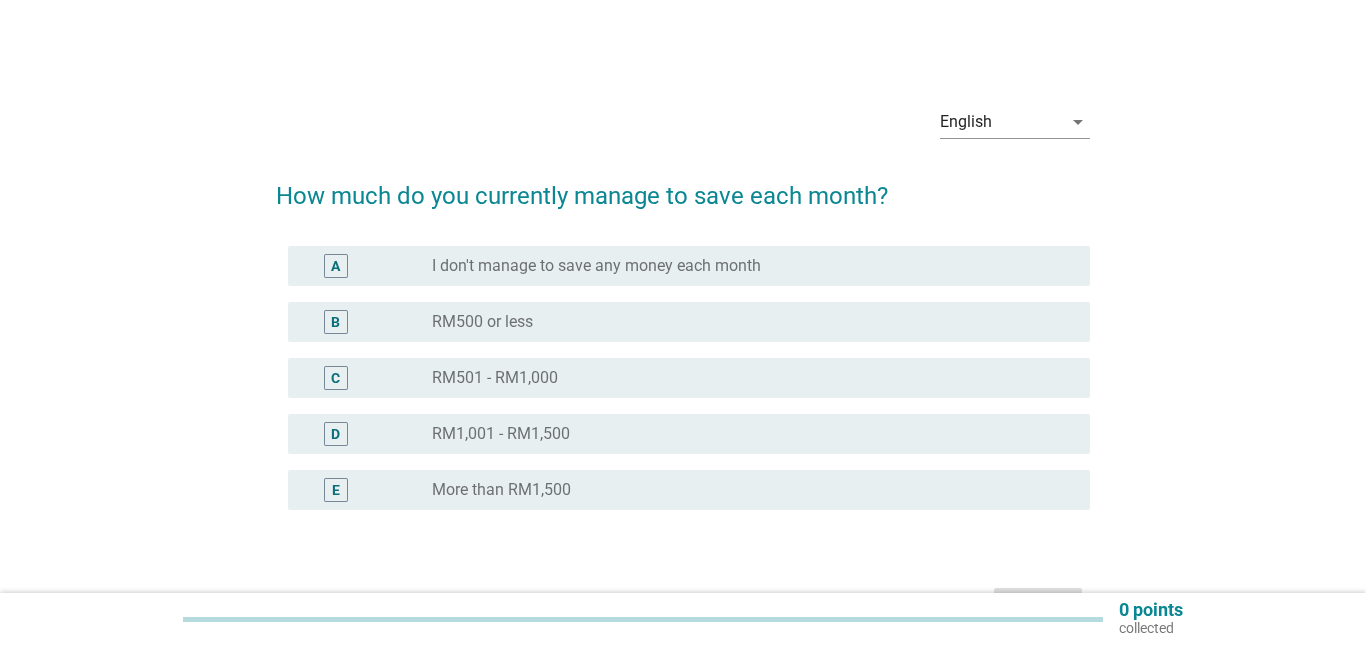 scroll, scrollTop: 0, scrollLeft: 0, axis: both 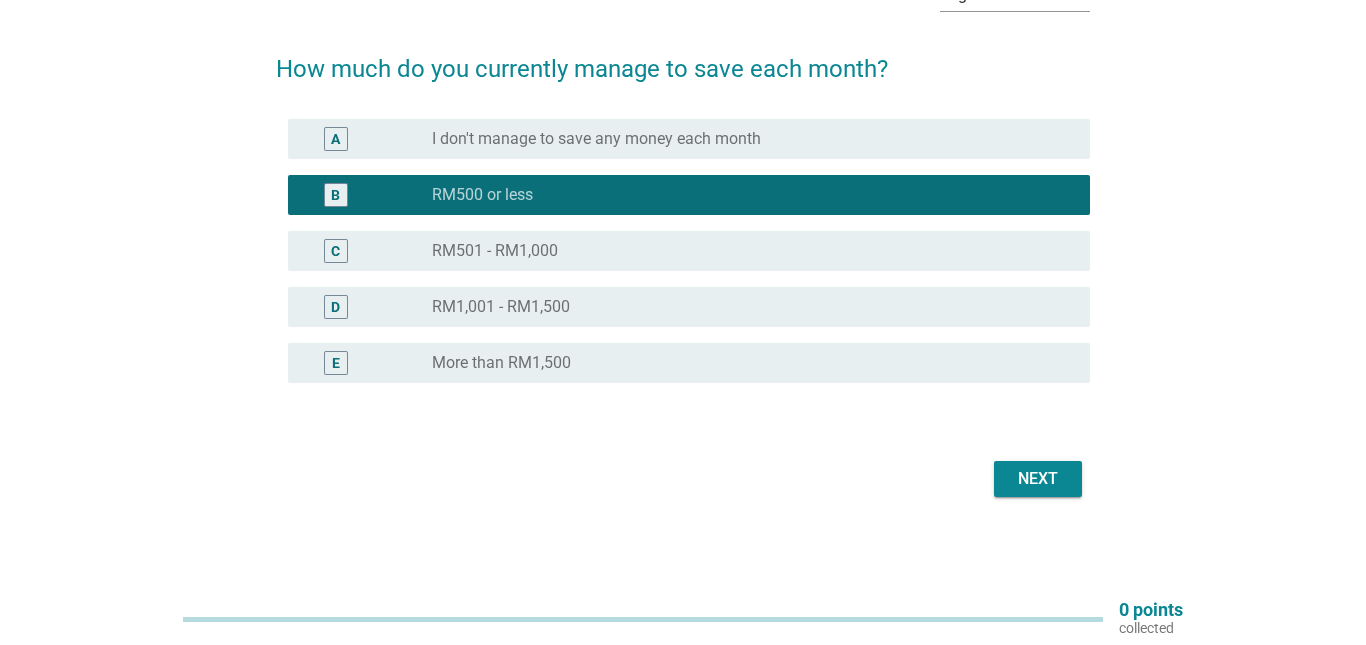 click on "Next" at bounding box center [1038, 479] 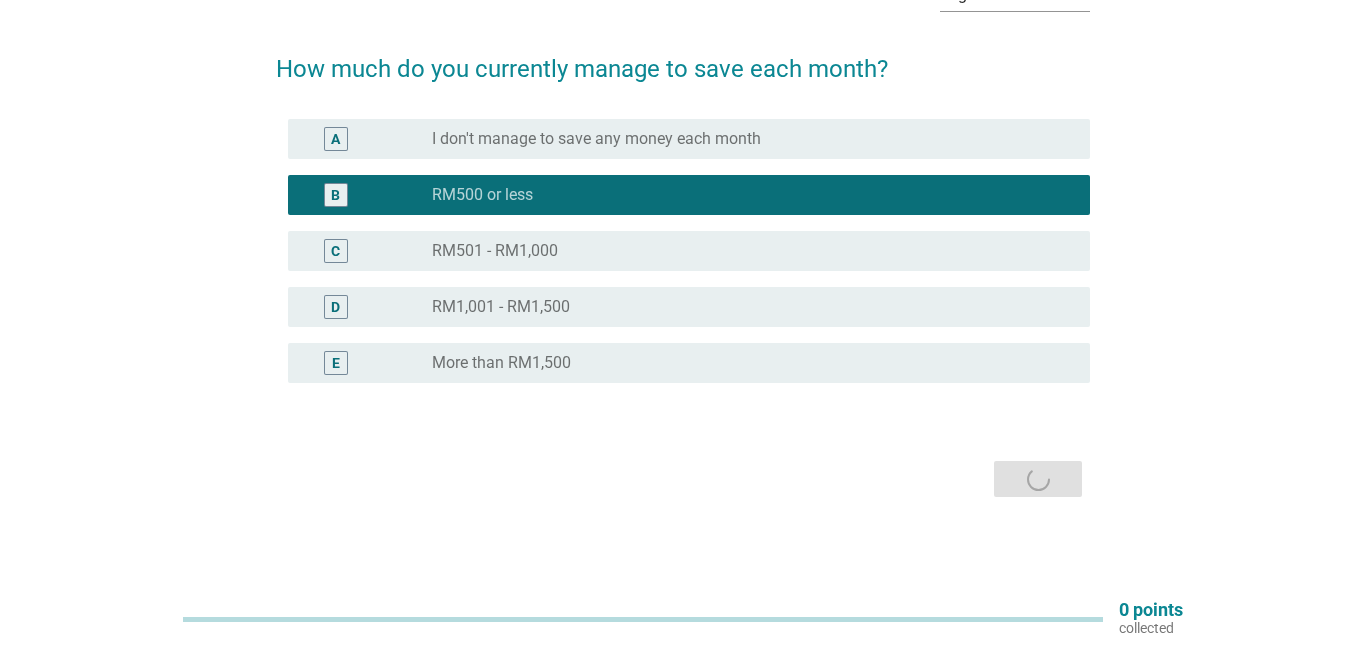 scroll, scrollTop: 0, scrollLeft: 0, axis: both 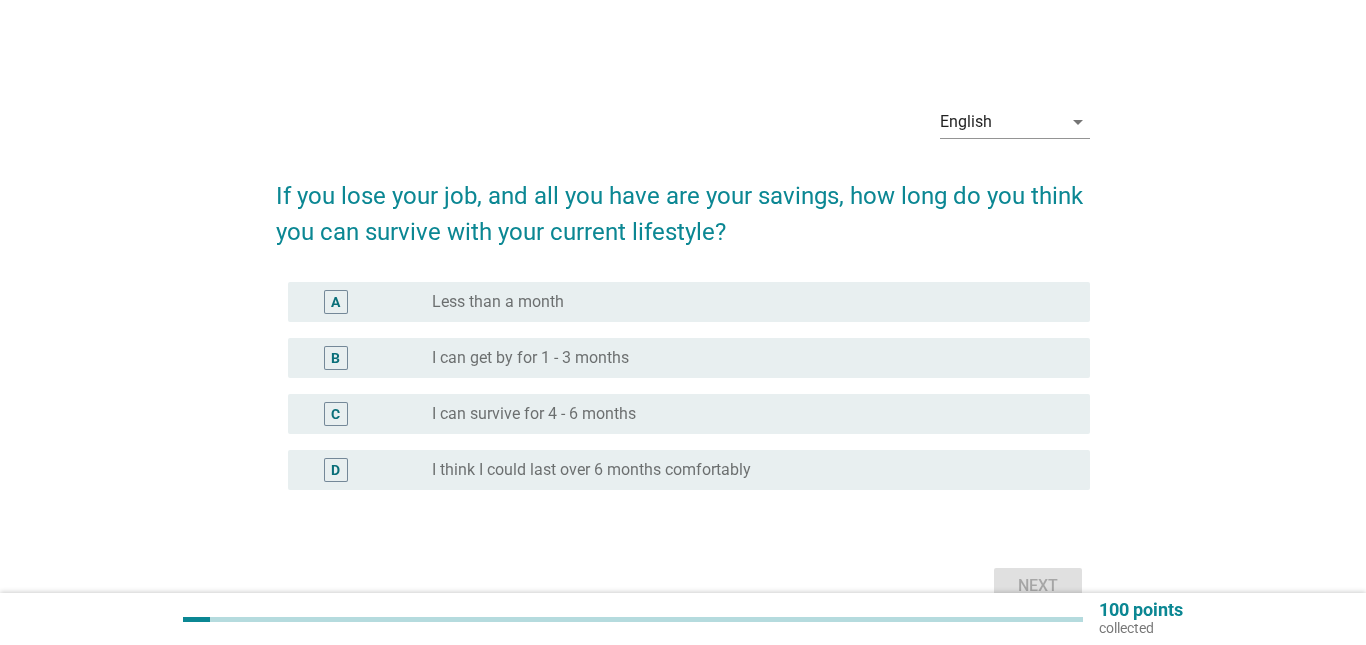 click on "radio_button_unchecked I can get by for 1 - 3 months" at bounding box center (745, 358) 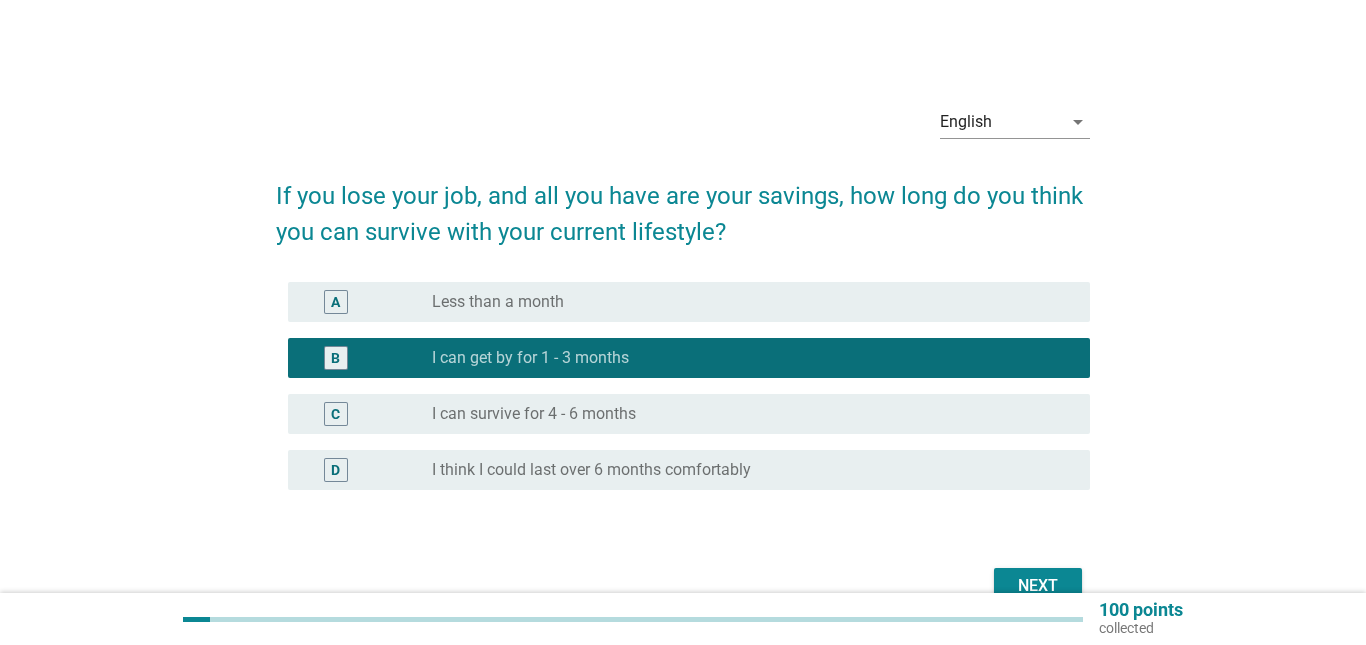 click on "Next" at bounding box center (1038, 586) 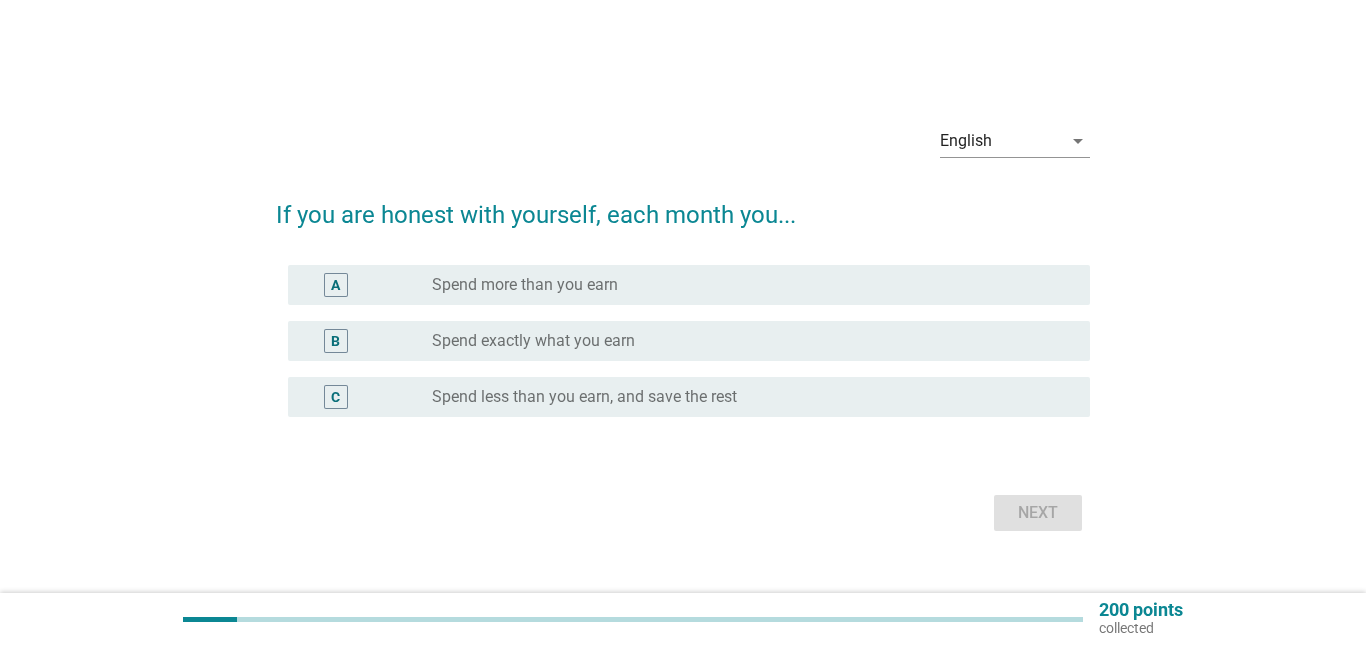 click on "Spend exactly what you earn" at bounding box center (533, 341) 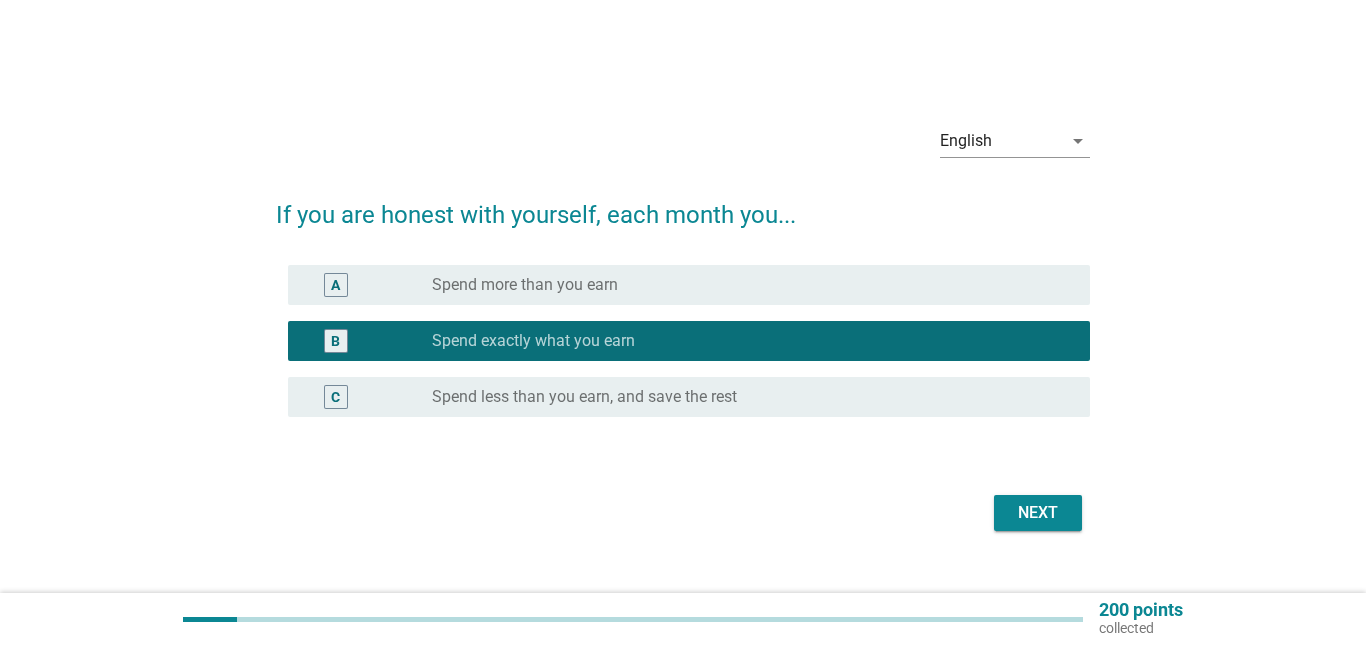 click on "Next" at bounding box center (1038, 513) 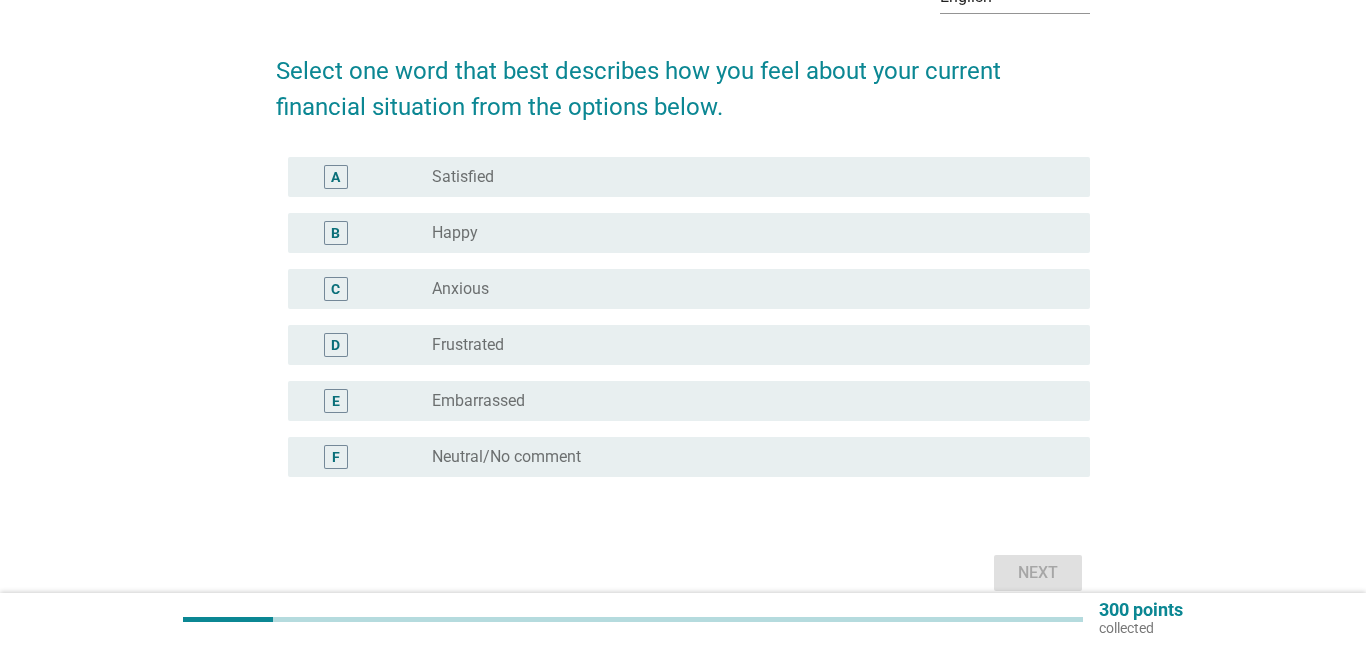 scroll, scrollTop: 124, scrollLeft: 0, axis: vertical 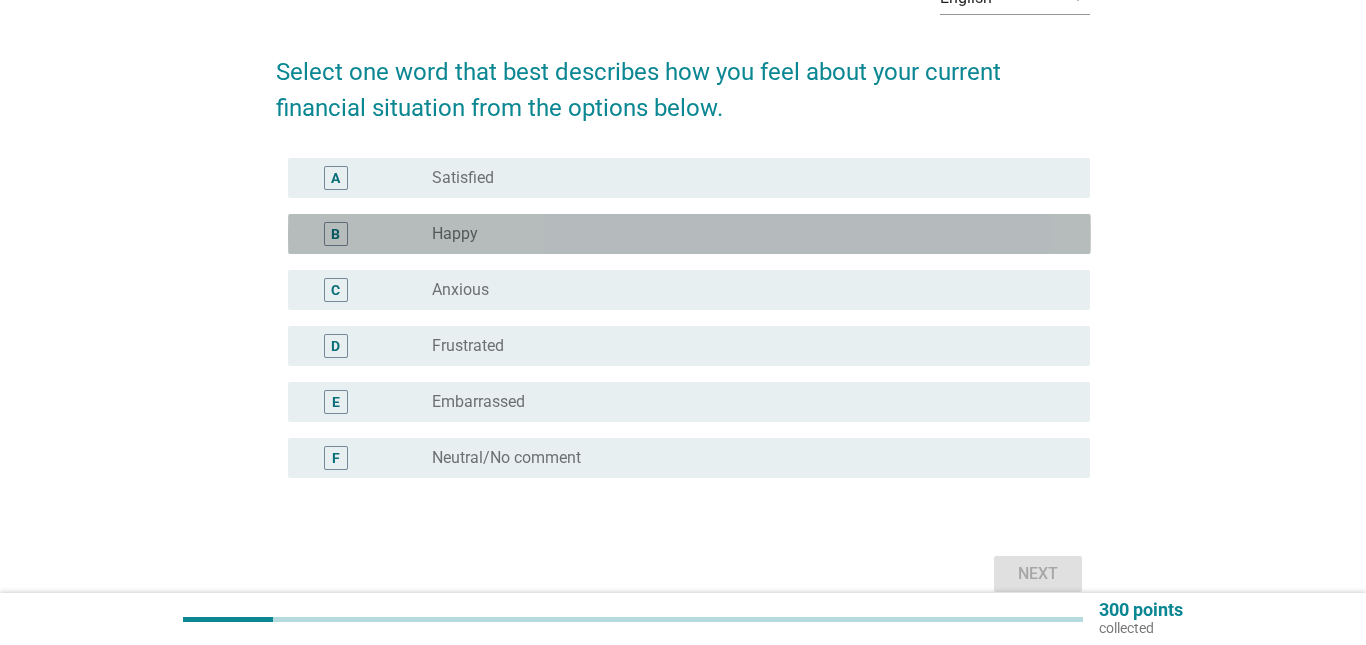 click on "B" at bounding box center (368, 234) 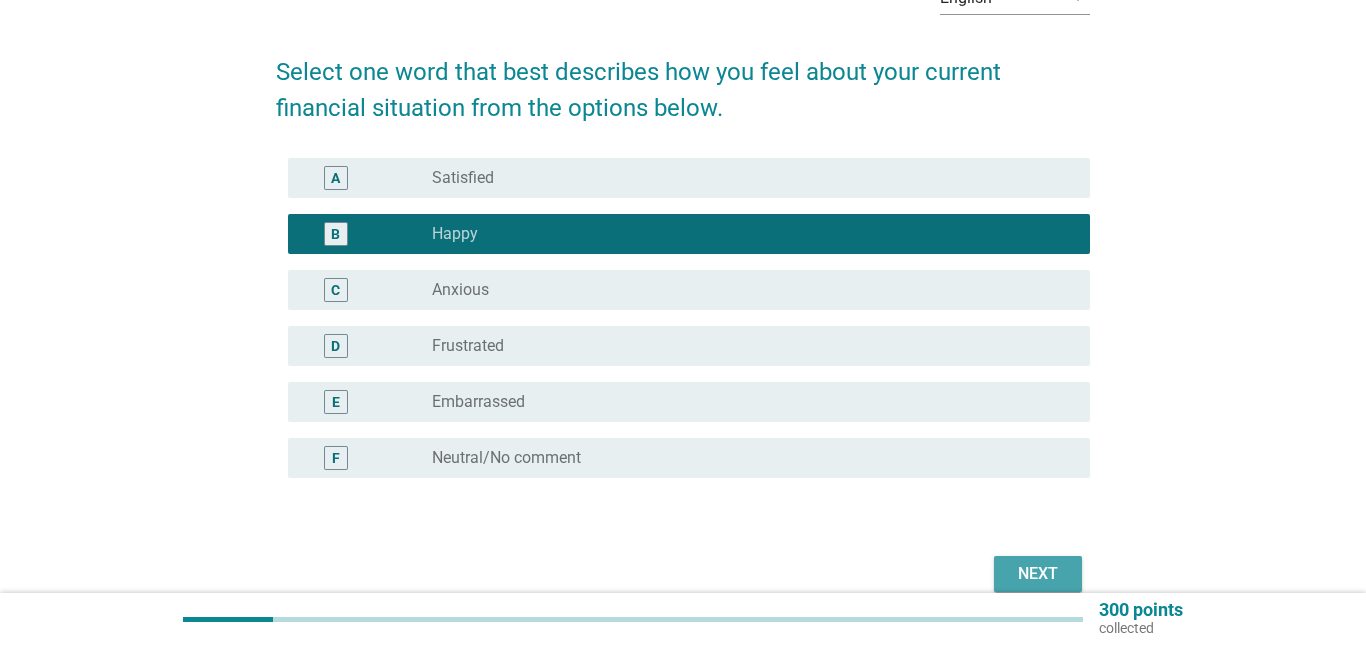 scroll, scrollTop: 126, scrollLeft: 0, axis: vertical 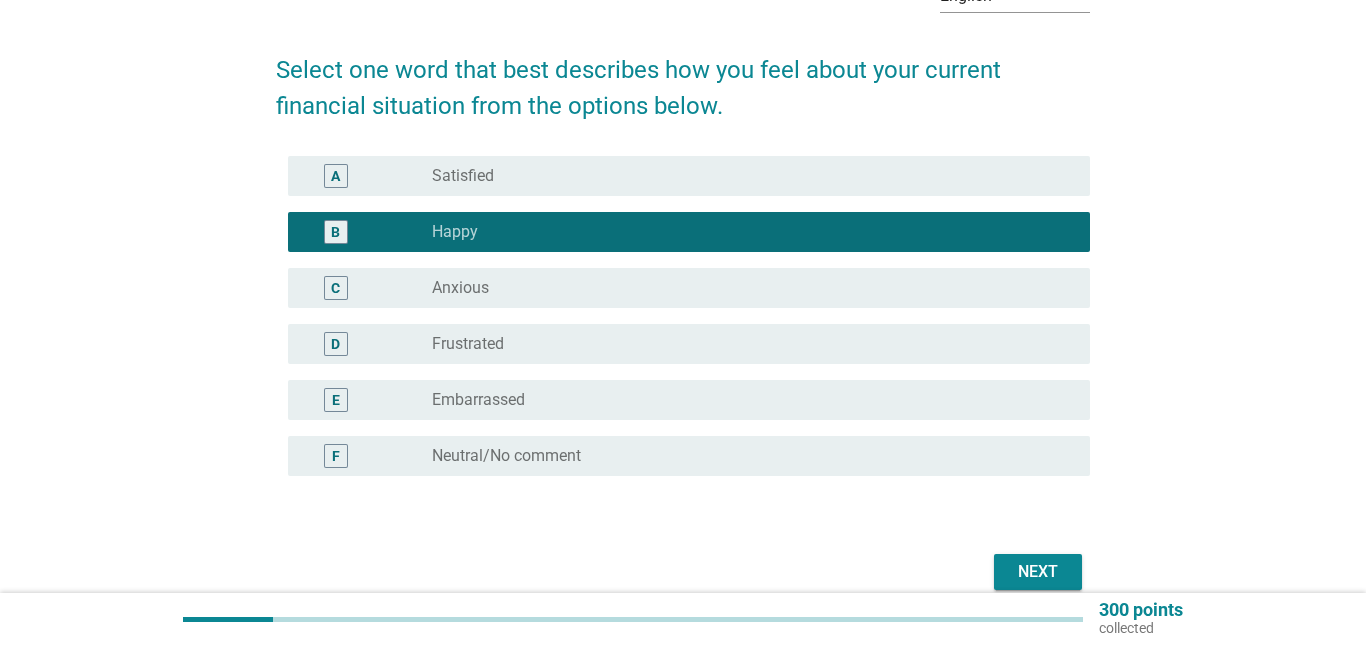 click on "Next" at bounding box center [1038, 572] 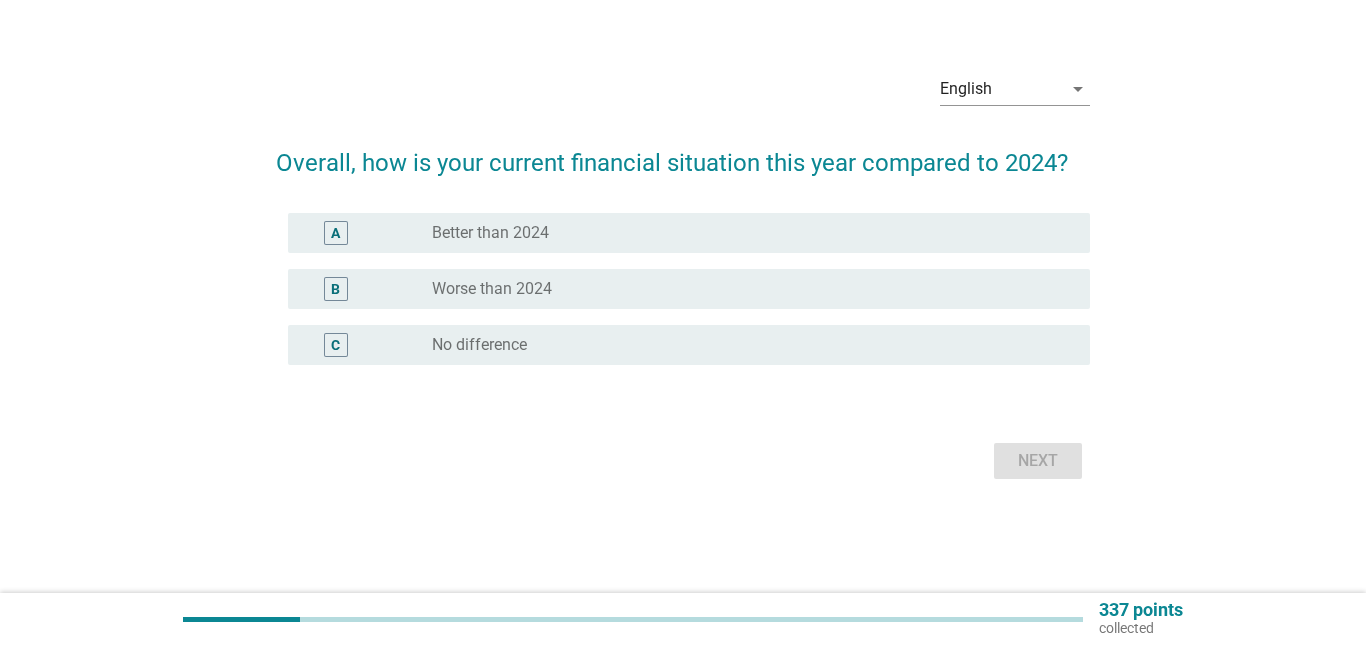 scroll, scrollTop: 0, scrollLeft: 0, axis: both 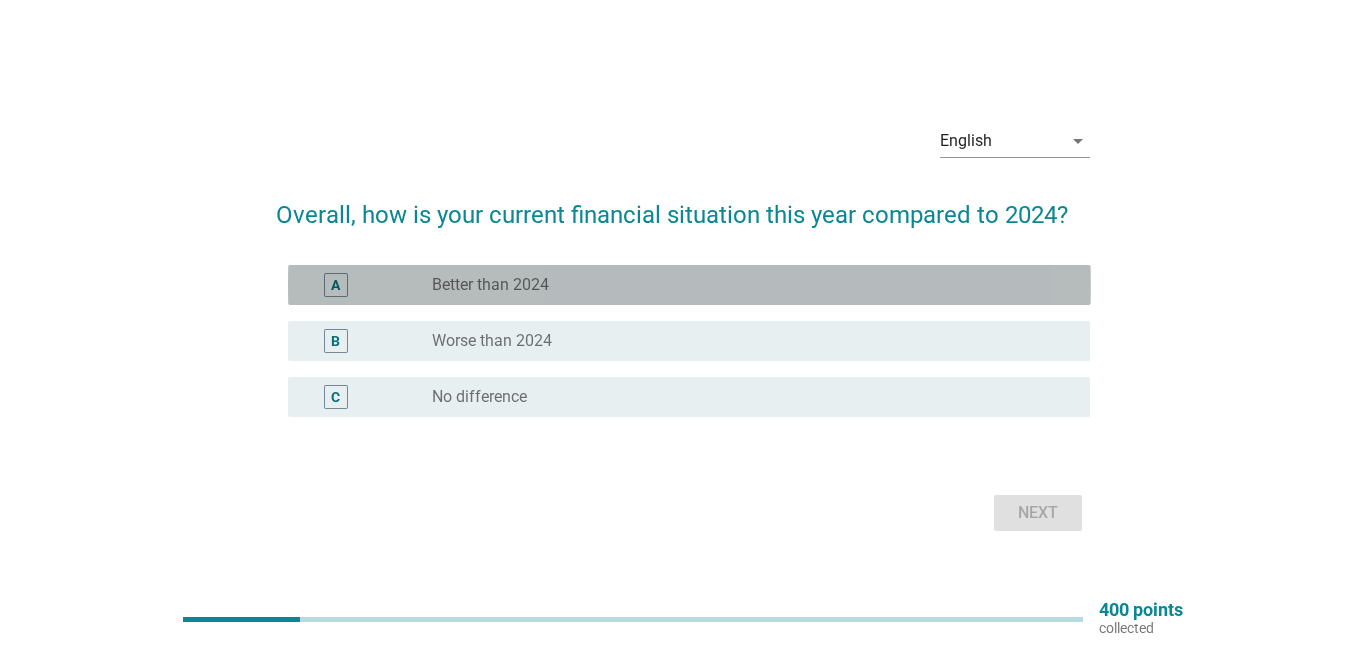 click on "Better than 2024" at bounding box center [490, 285] 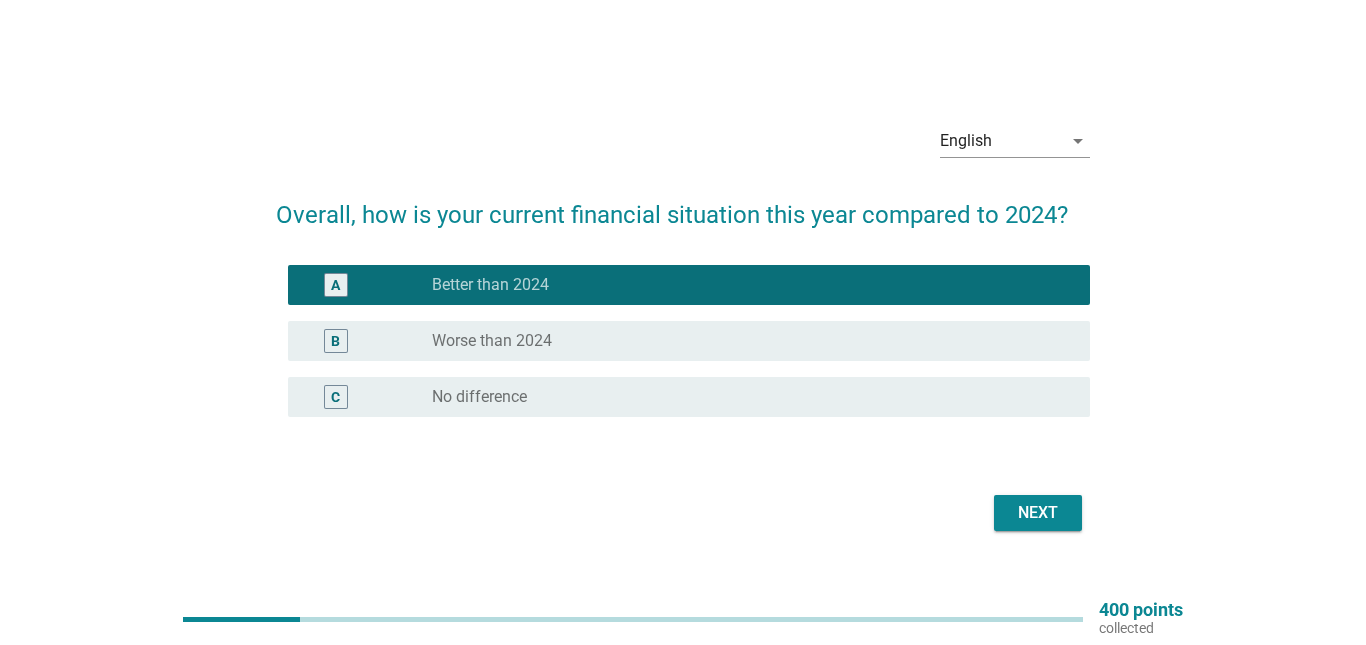 click on "Next" at bounding box center [1038, 513] 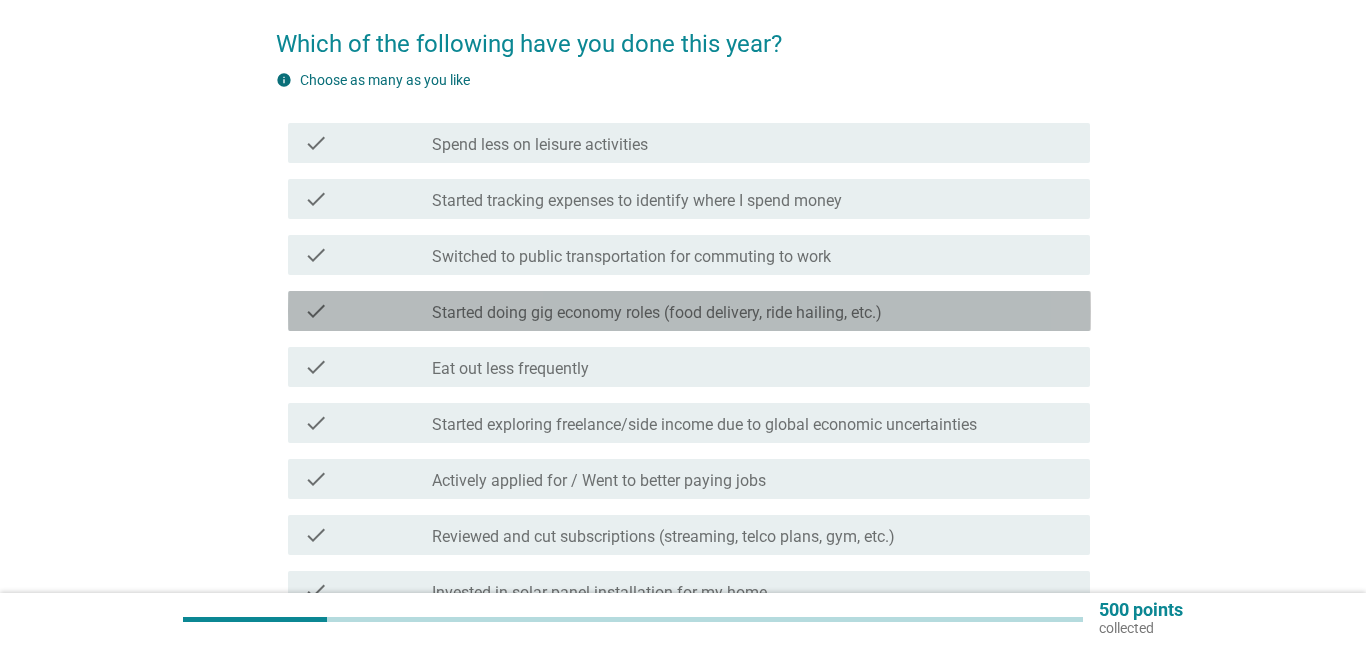 scroll, scrollTop: 155, scrollLeft: 0, axis: vertical 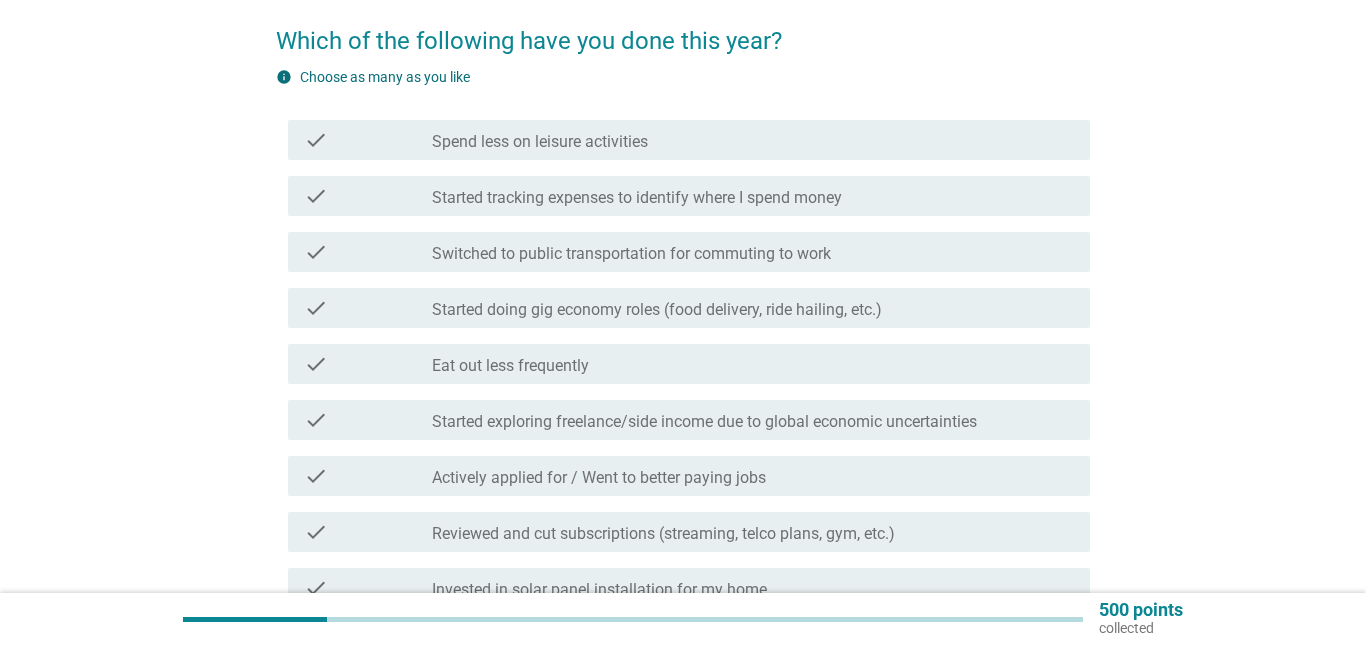 click on "check" at bounding box center [368, 364] 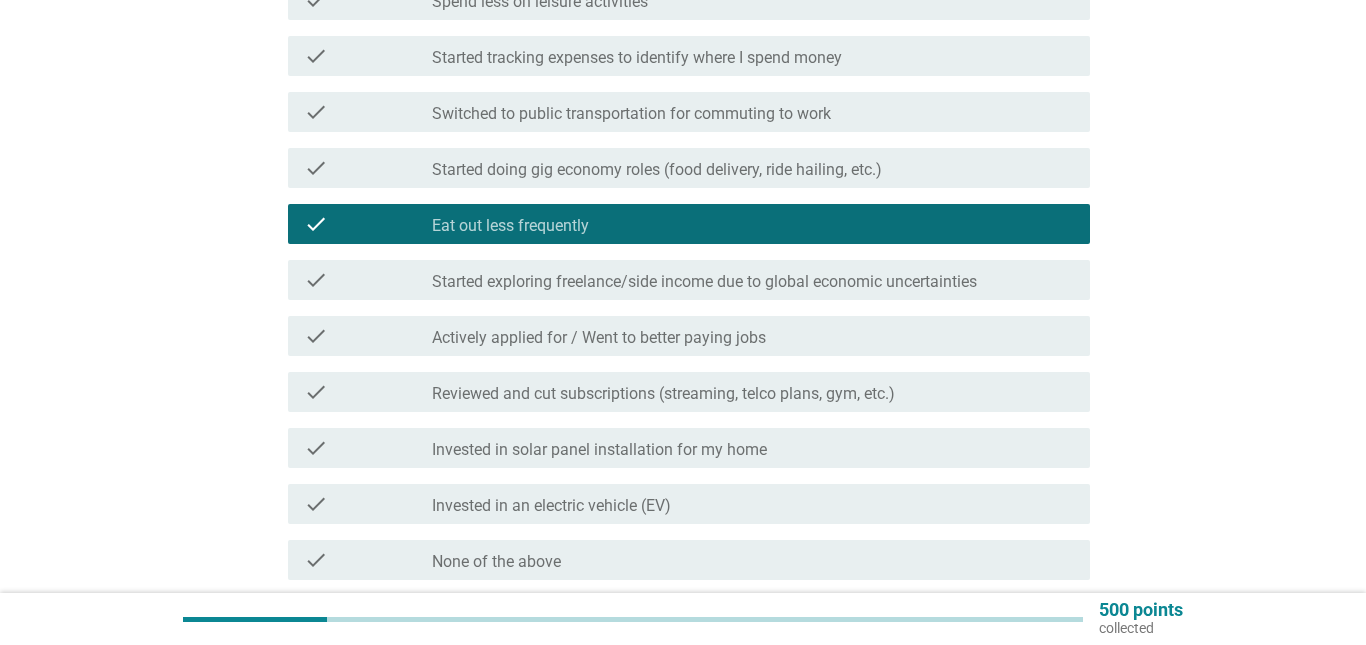 scroll, scrollTop: 302, scrollLeft: 0, axis: vertical 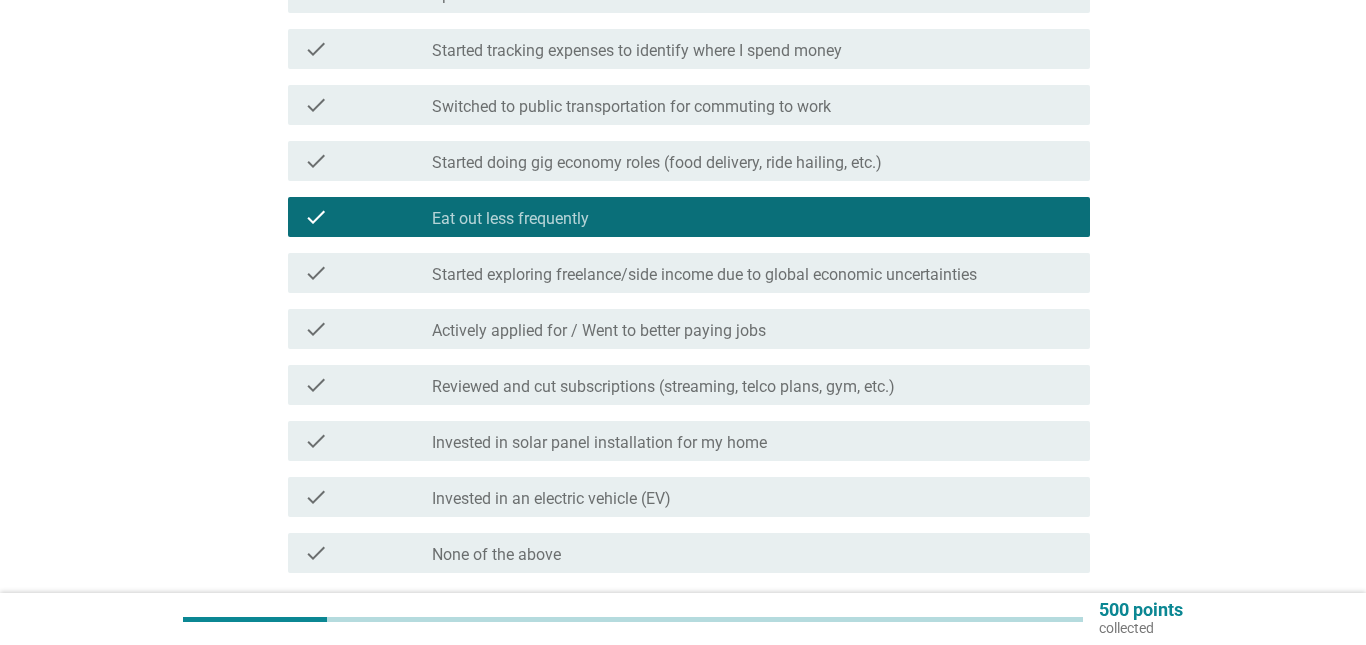 click on "check" at bounding box center [316, 273] 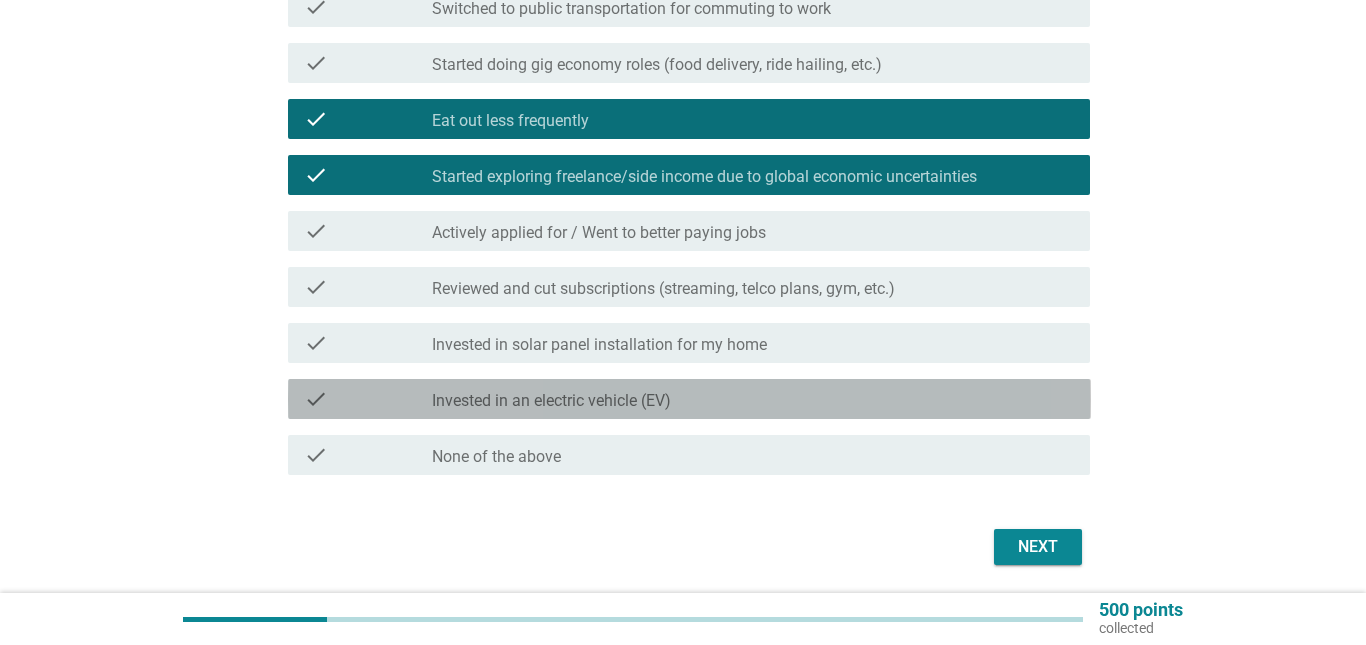 scroll, scrollTop: 417, scrollLeft: 0, axis: vertical 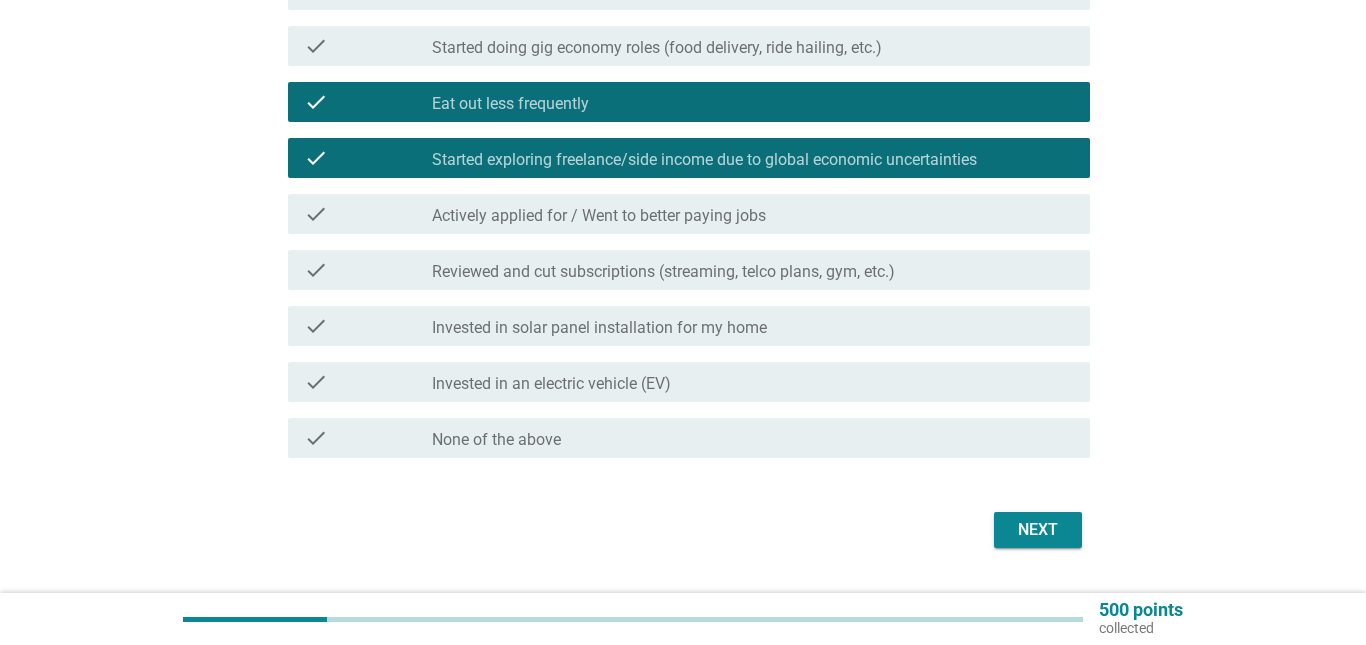 click on "Next" at bounding box center (1038, 530) 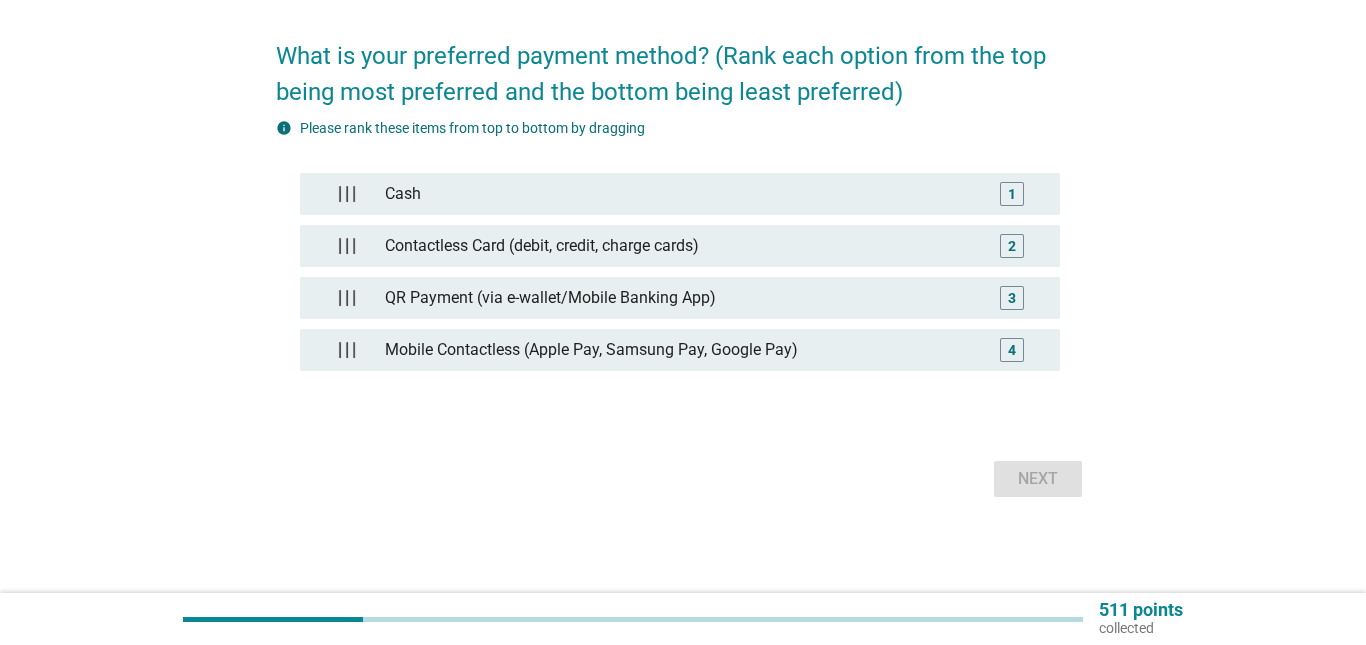 scroll, scrollTop: 0, scrollLeft: 0, axis: both 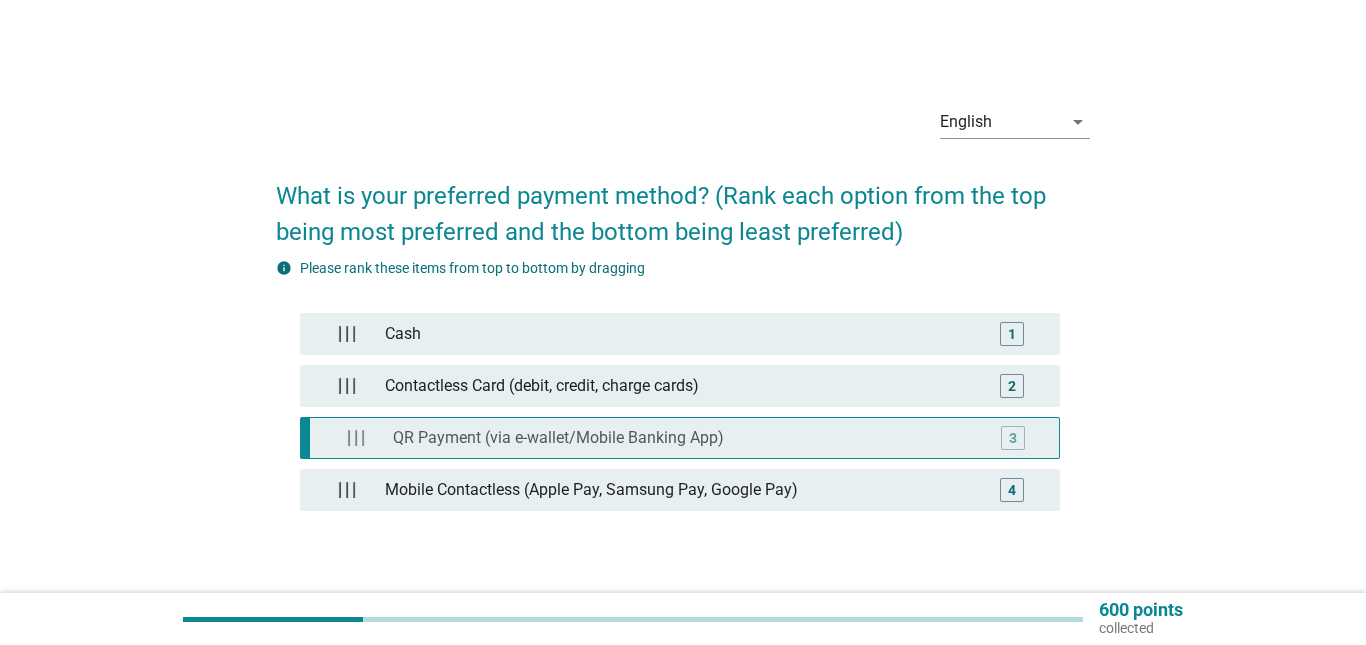 type 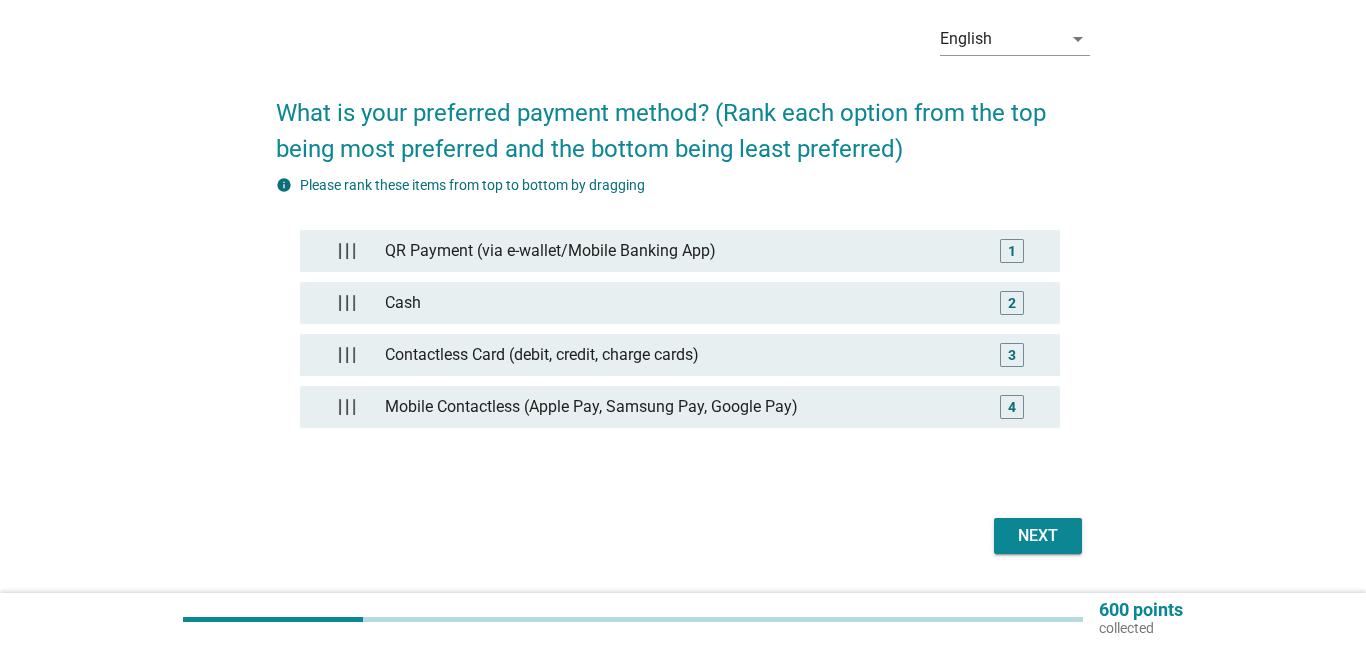 scroll, scrollTop: 84, scrollLeft: 0, axis: vertical 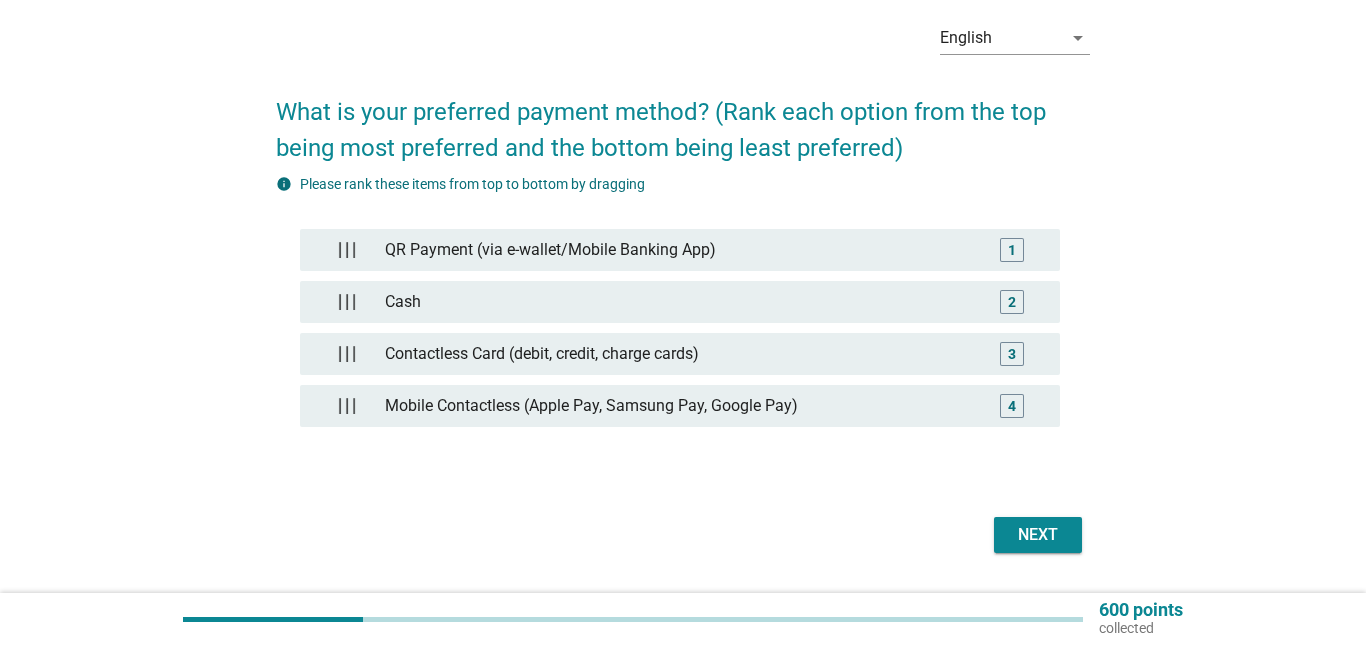 click on "Next" at bounding box center [1038, 535] 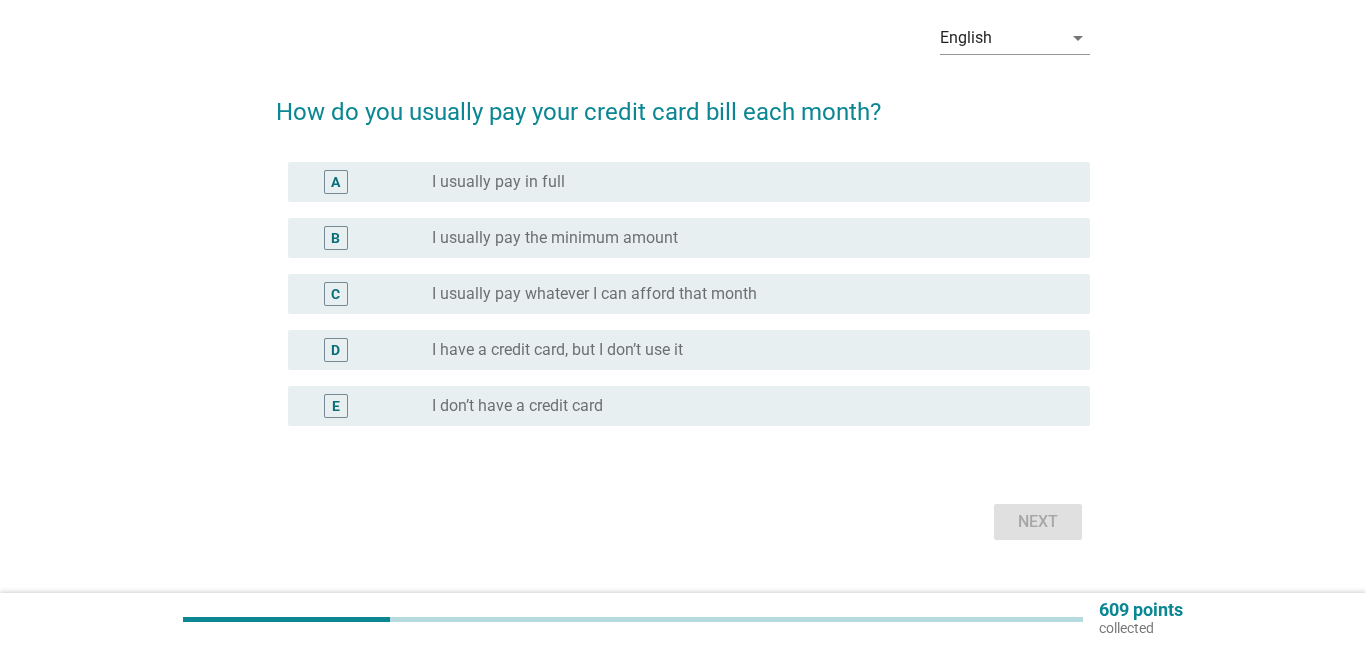 scroll, scrollTop: 0, scrollLeft: 0, axis: both 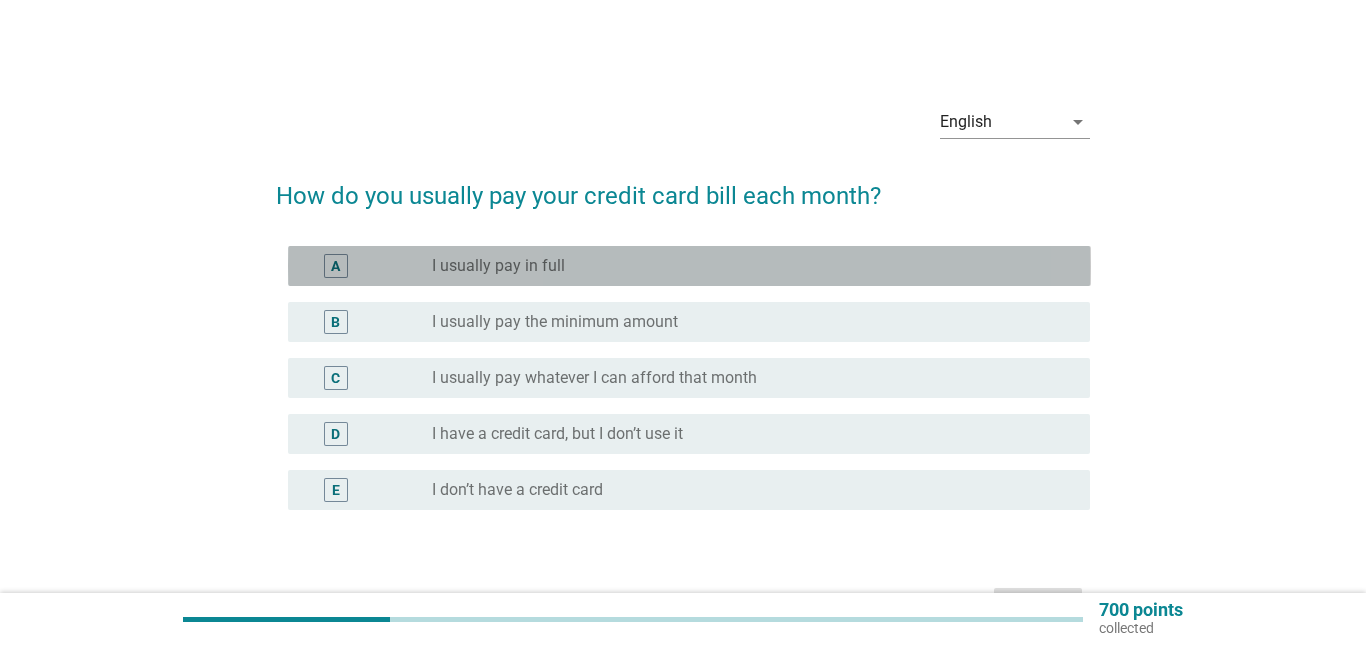 click on "A" at bounding box center [335, 266] 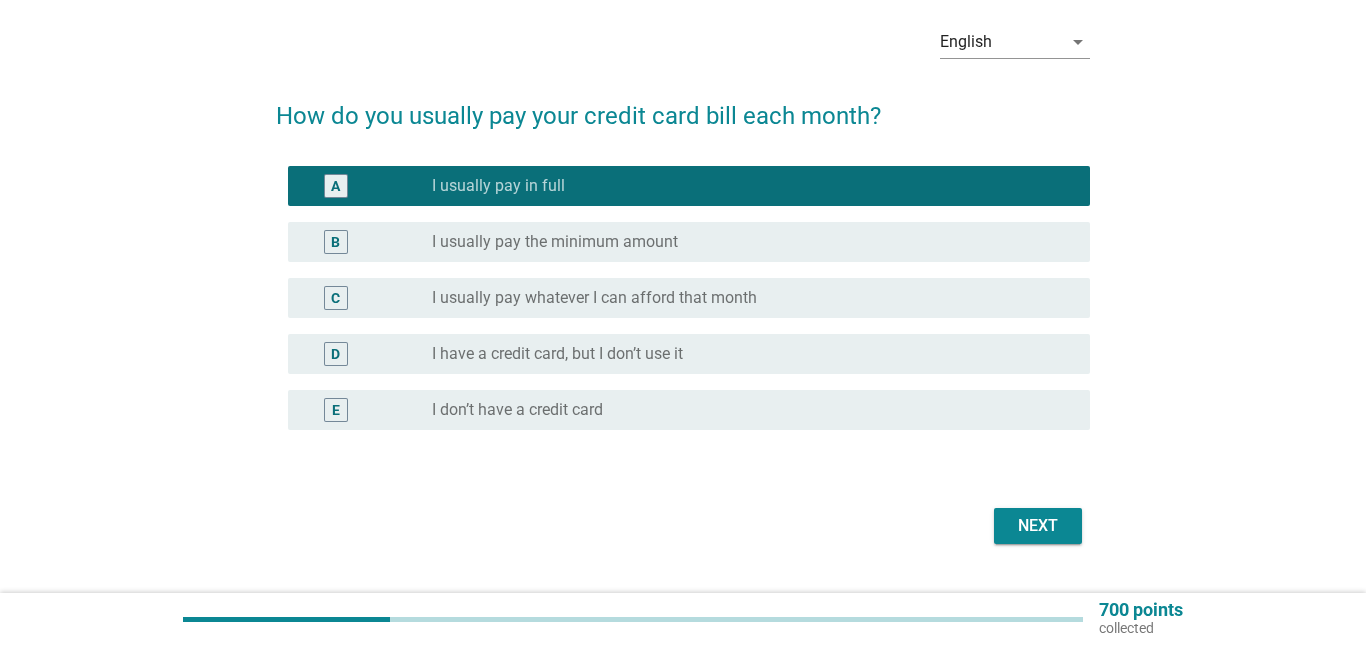 scroll, scrollTop: 85, scrollLeft: 0, axis: vertical 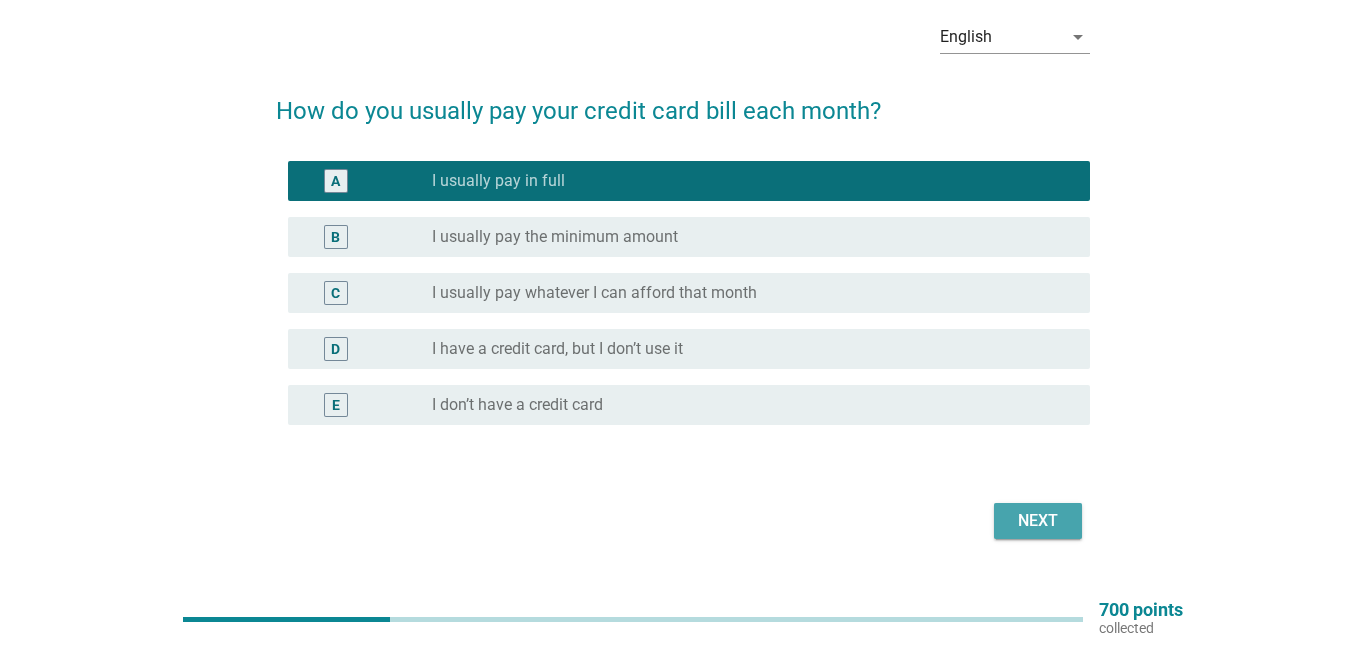 click on "Next" at bounding box center (1038, 521) 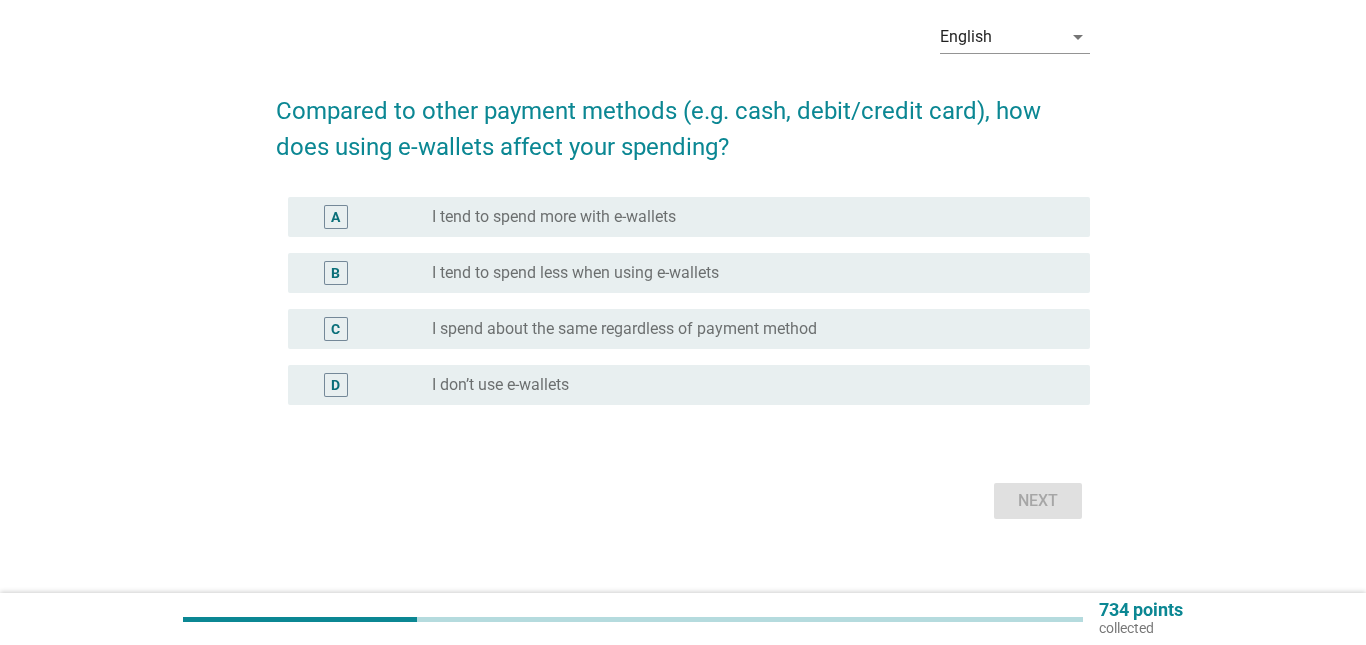 scroll, scrollTop: 0, scrollLeft: 0, axis: both 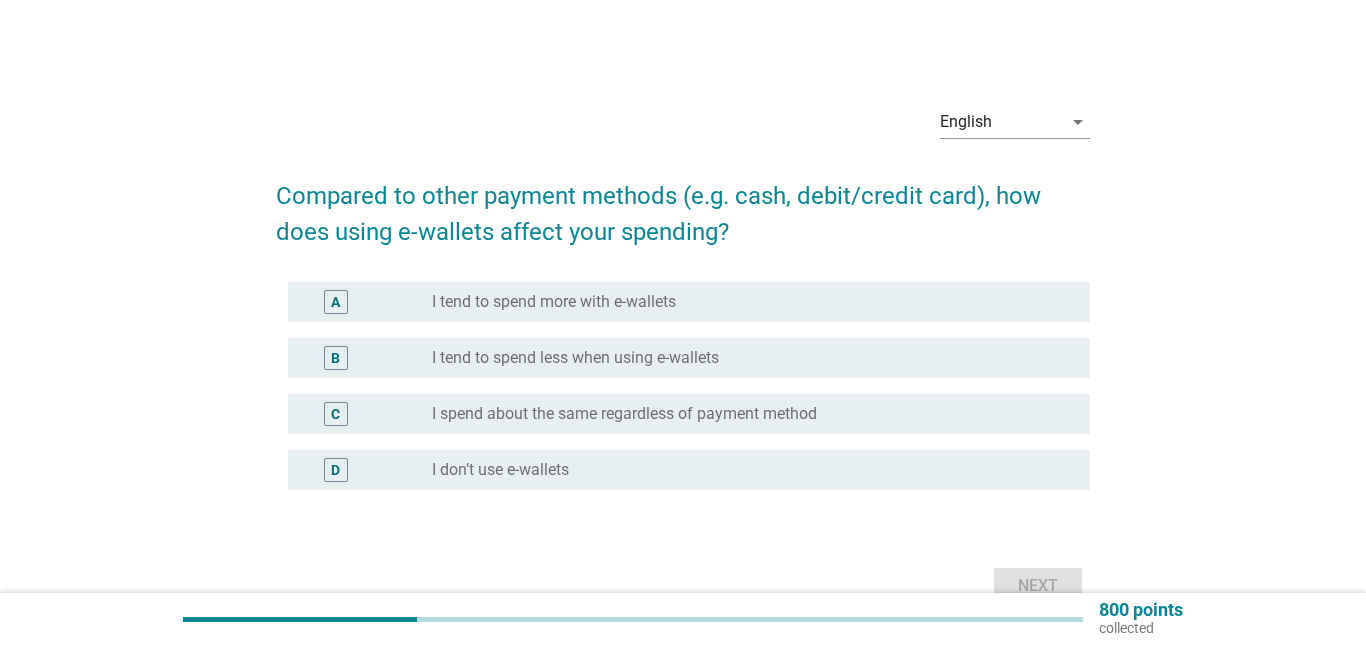click on "I tend to spend more with e-wallets" at bounding box center (554, 302) 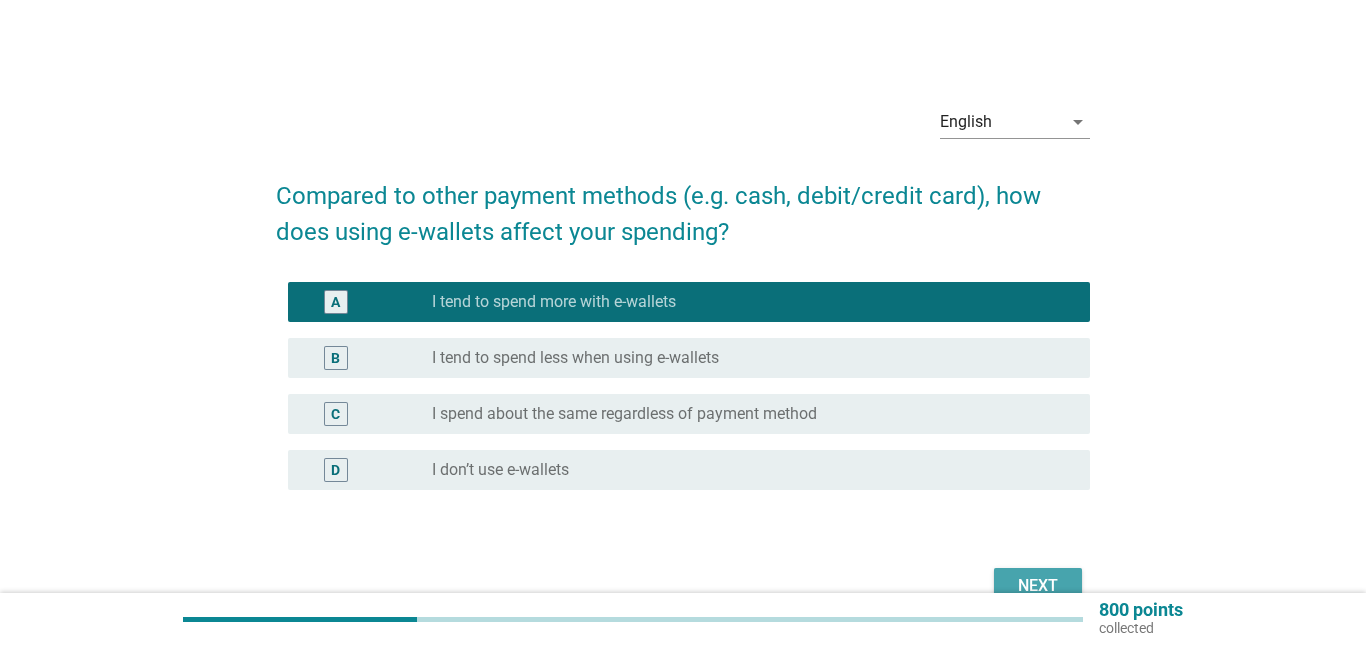 click on "Next" at bounding box center (1038, 586) 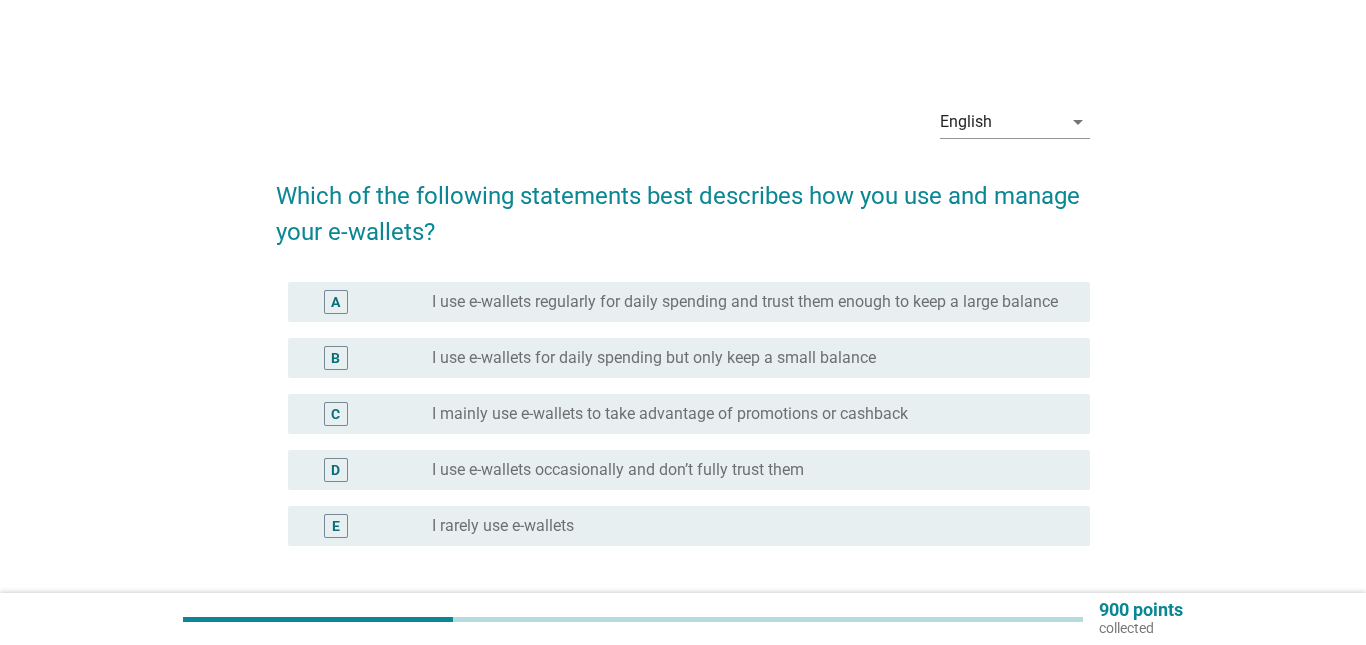 click on "B     radio_button_unchecked I use e-wallets for daily spending but only keep a small balance" at bounding box center [689, 358] 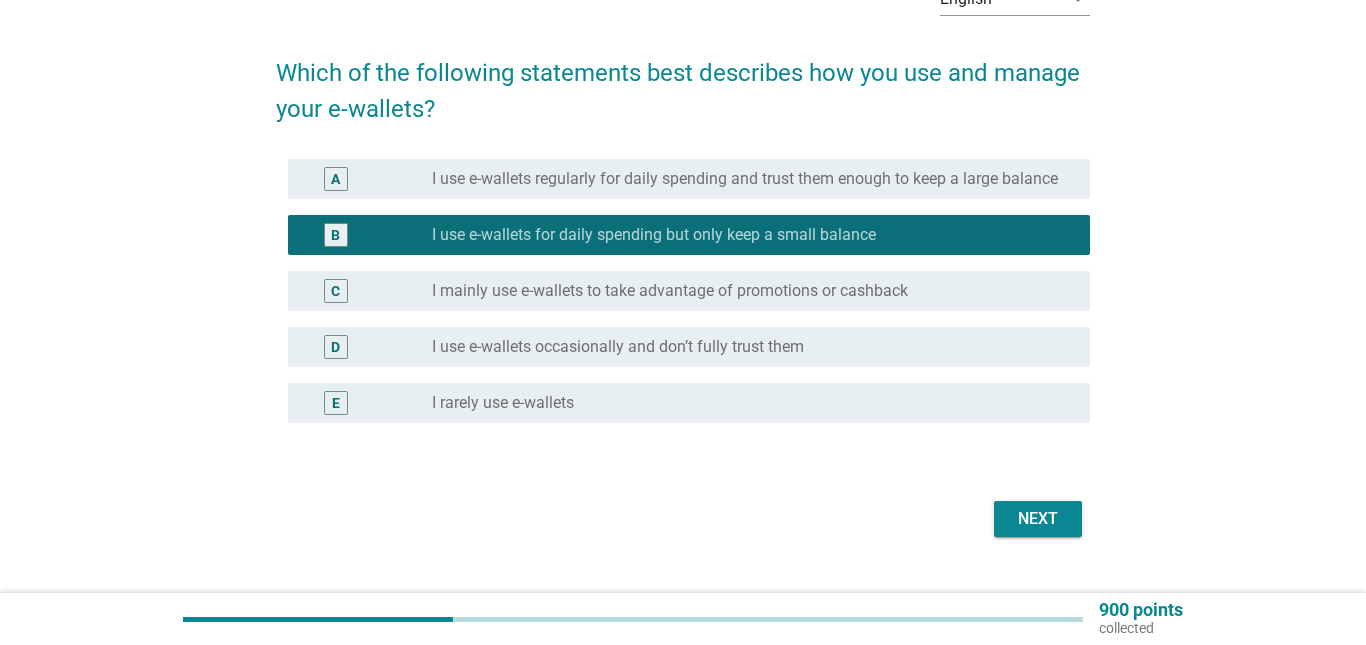 scroll, scrollTop: 129, scrollLeft: 0, axis: vertical 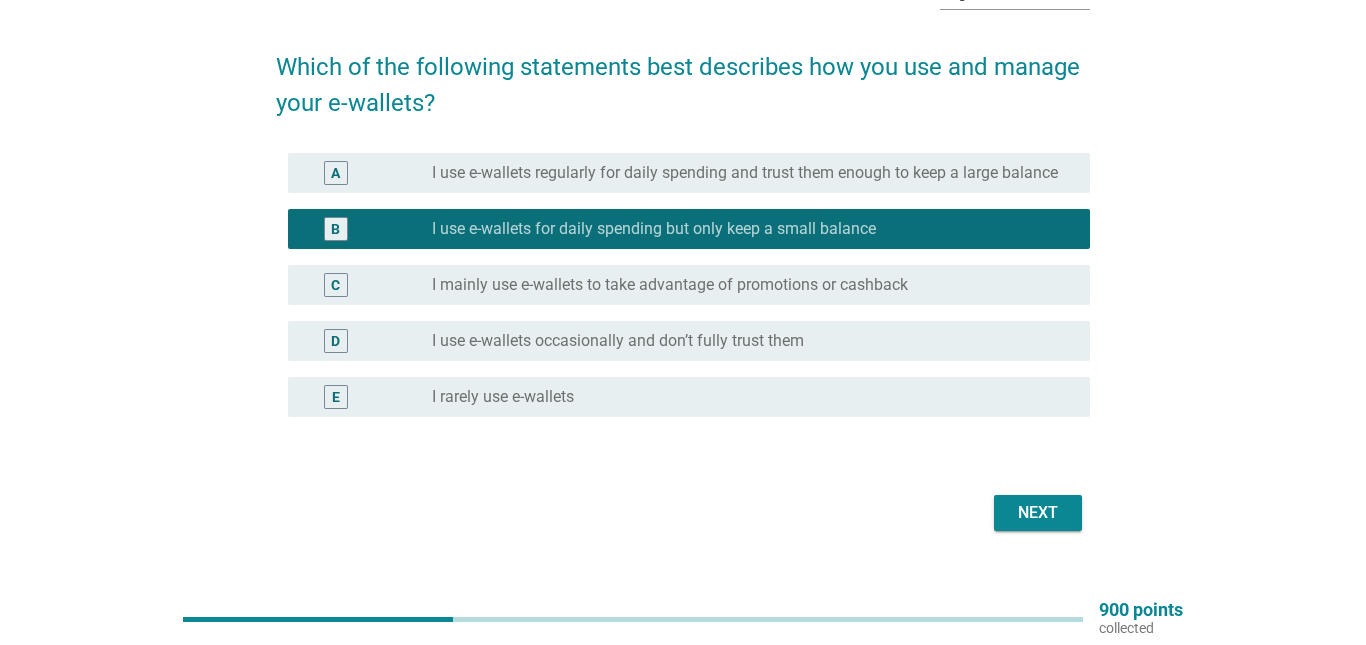 click on "Next" at bounding box center (1038, 513) 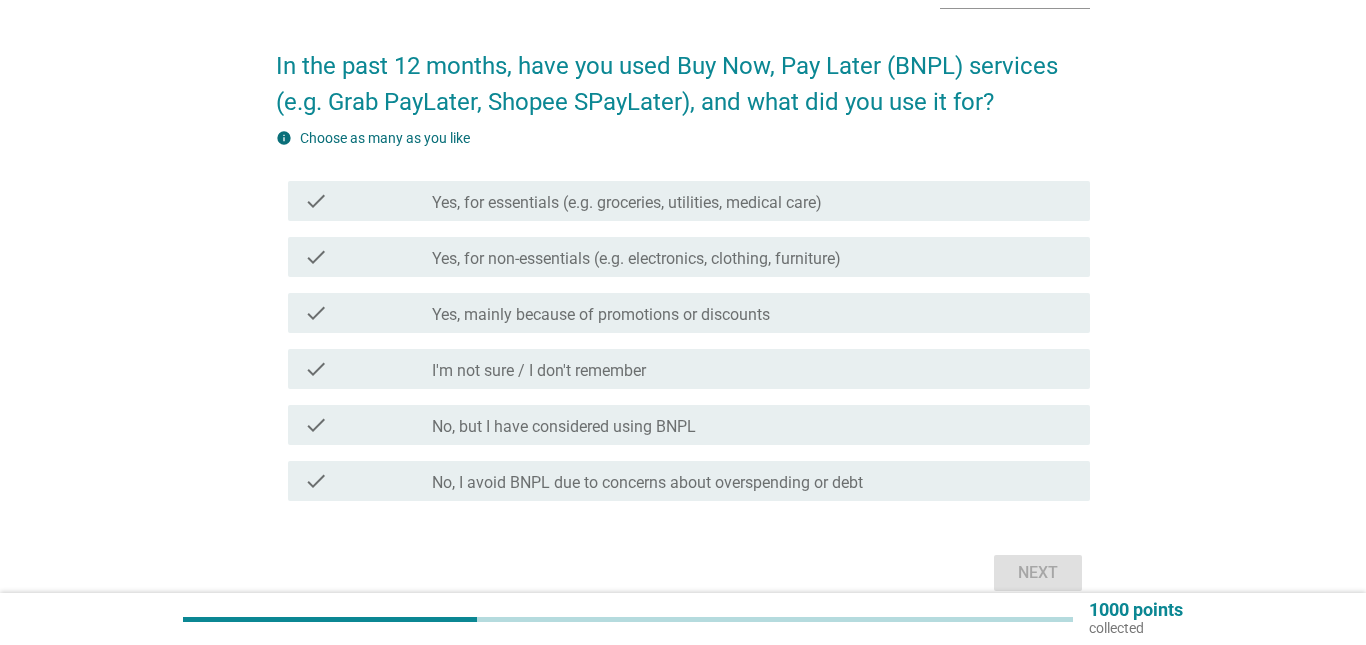 scroll, scrollTop: 136, scrollLeft: 0, axis: vertical 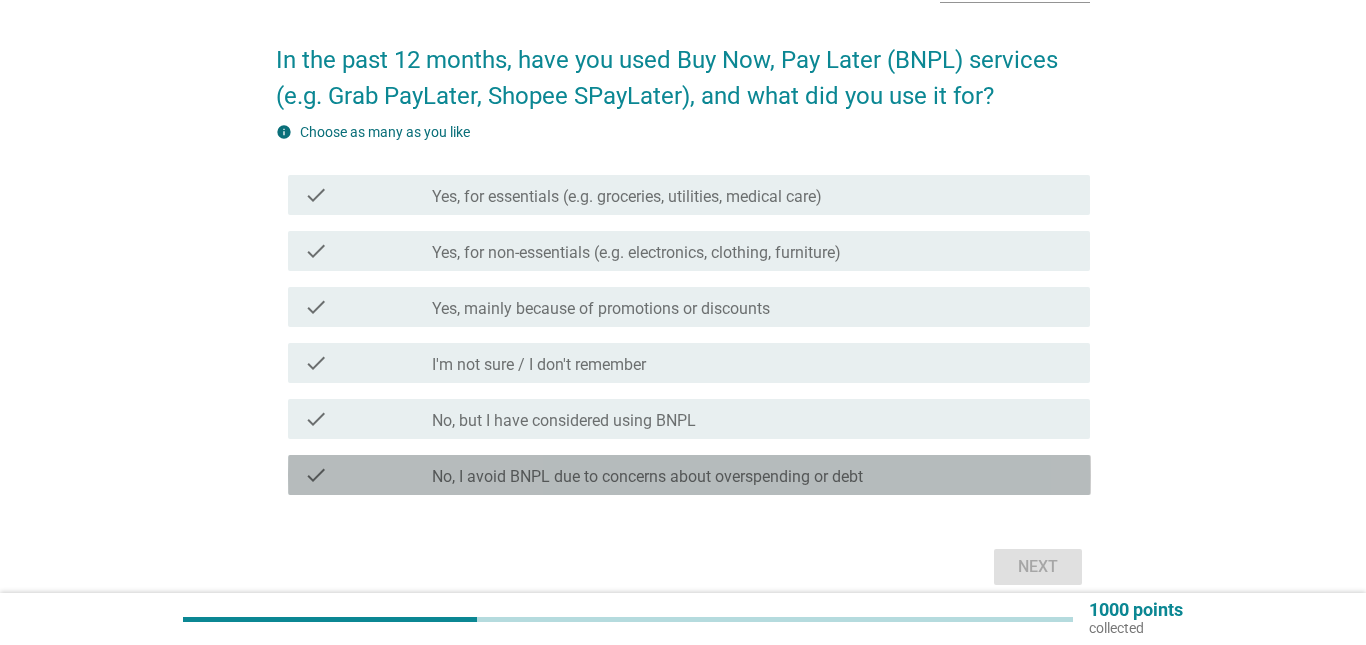 click on "check_box_outline_blank No, I avoid BNPL due to concerns about overspending or debt" at bounding box center (753, 475) 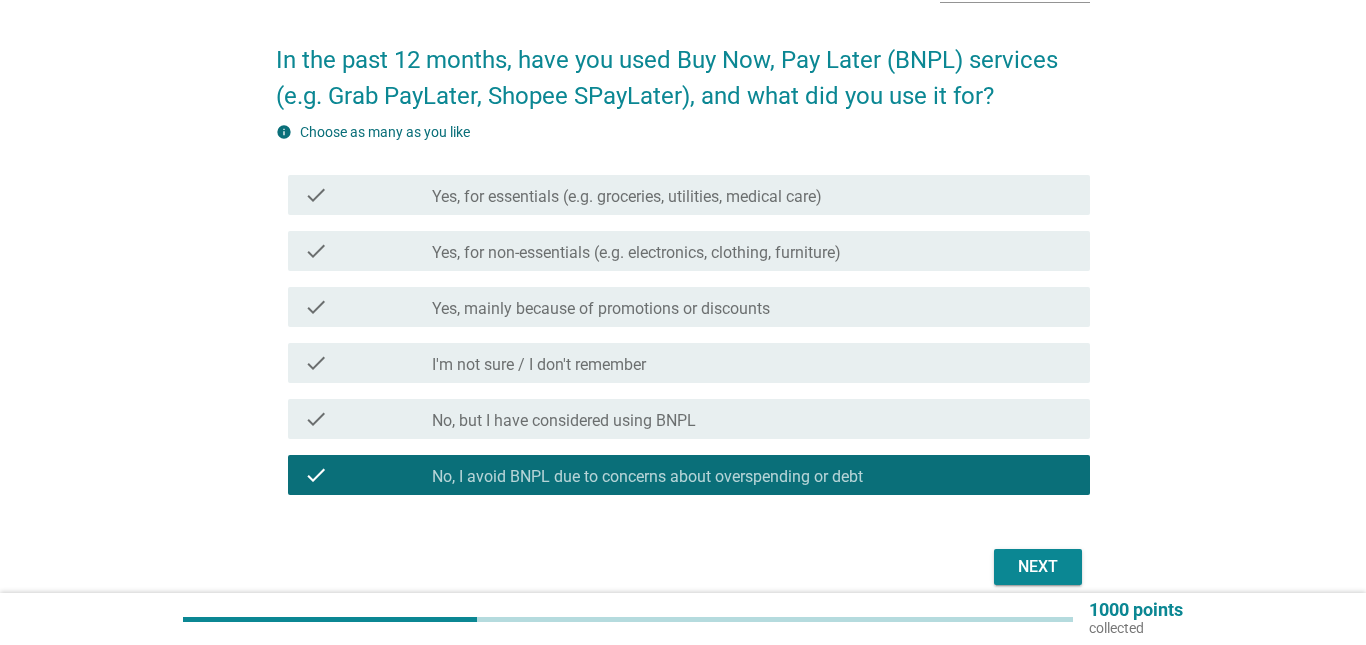 click on "Next" at bounding box center (1038, 567) 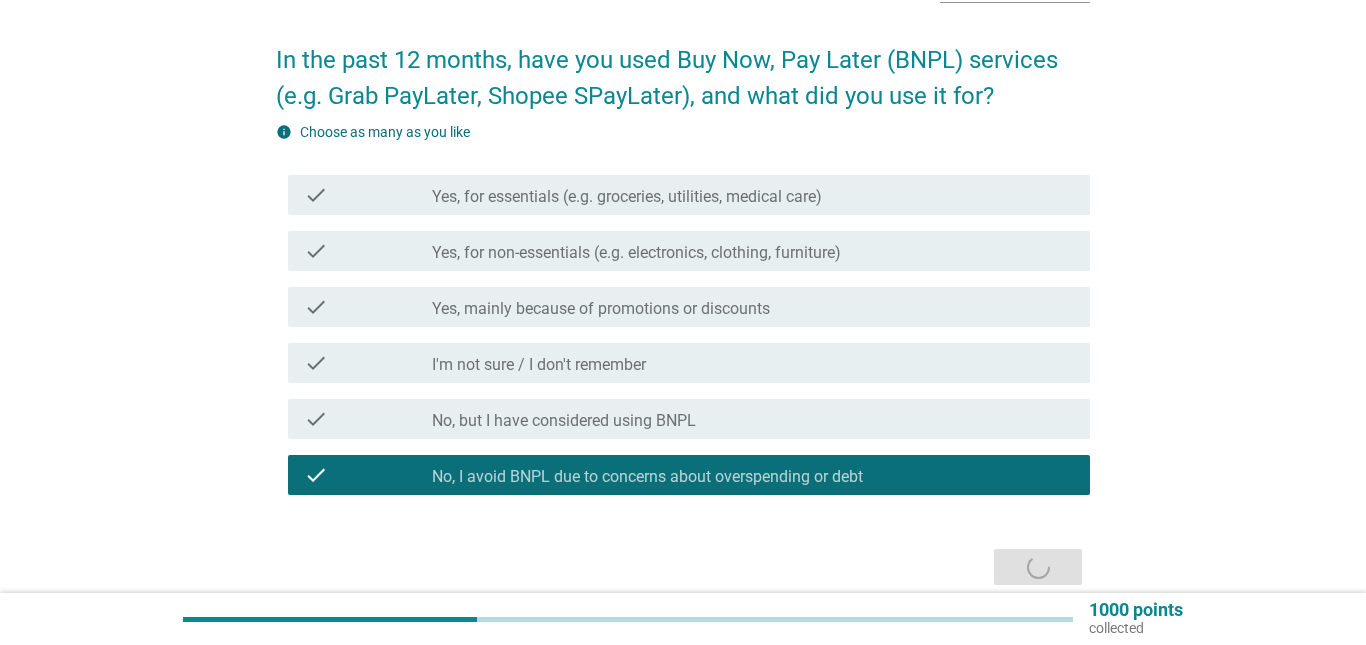 scroll, scrollTop: 0, scrollLeft: 0, axis: both 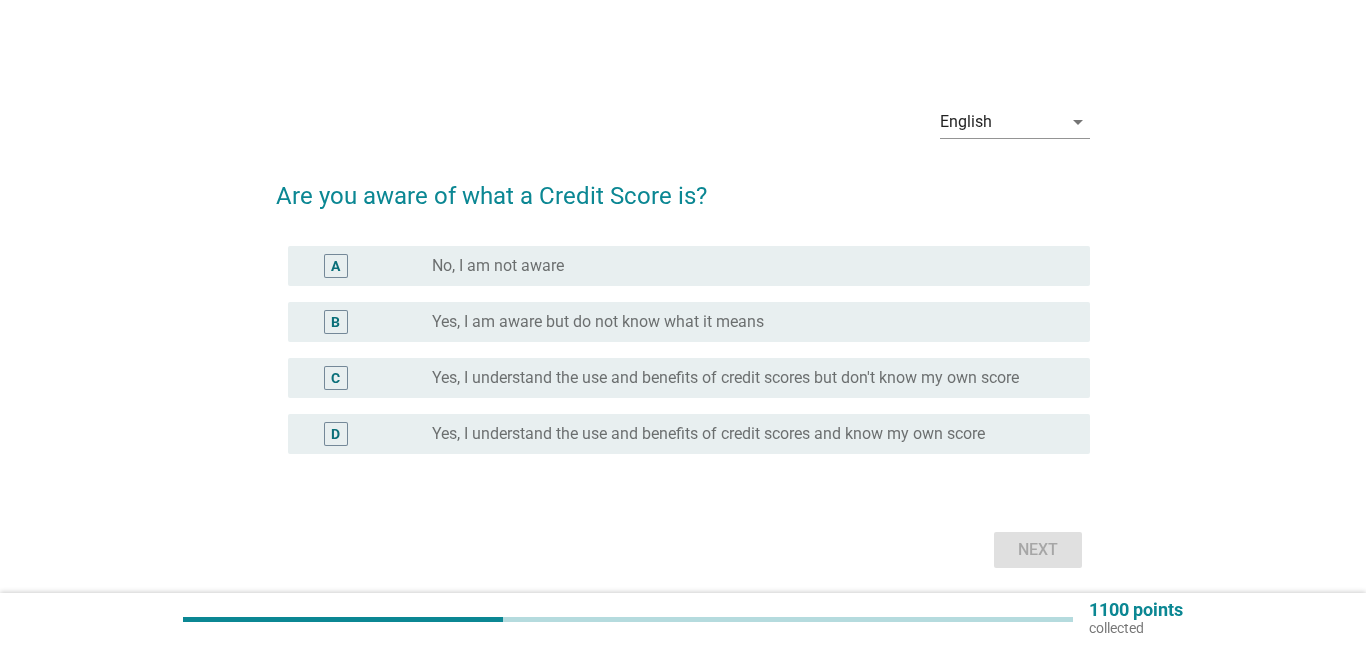 click on "Next" at bounding box center (683, 550) 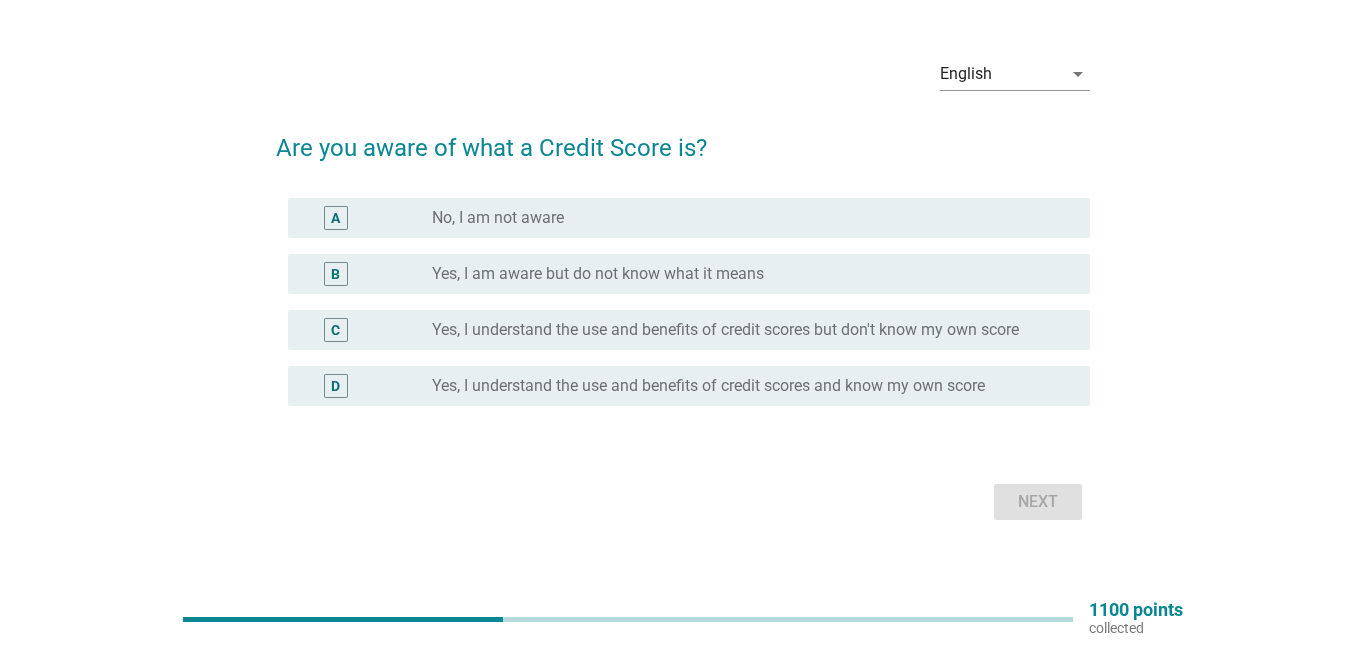 scroll, scrollTop: 49, scrollLeft: 0, axis: vertical 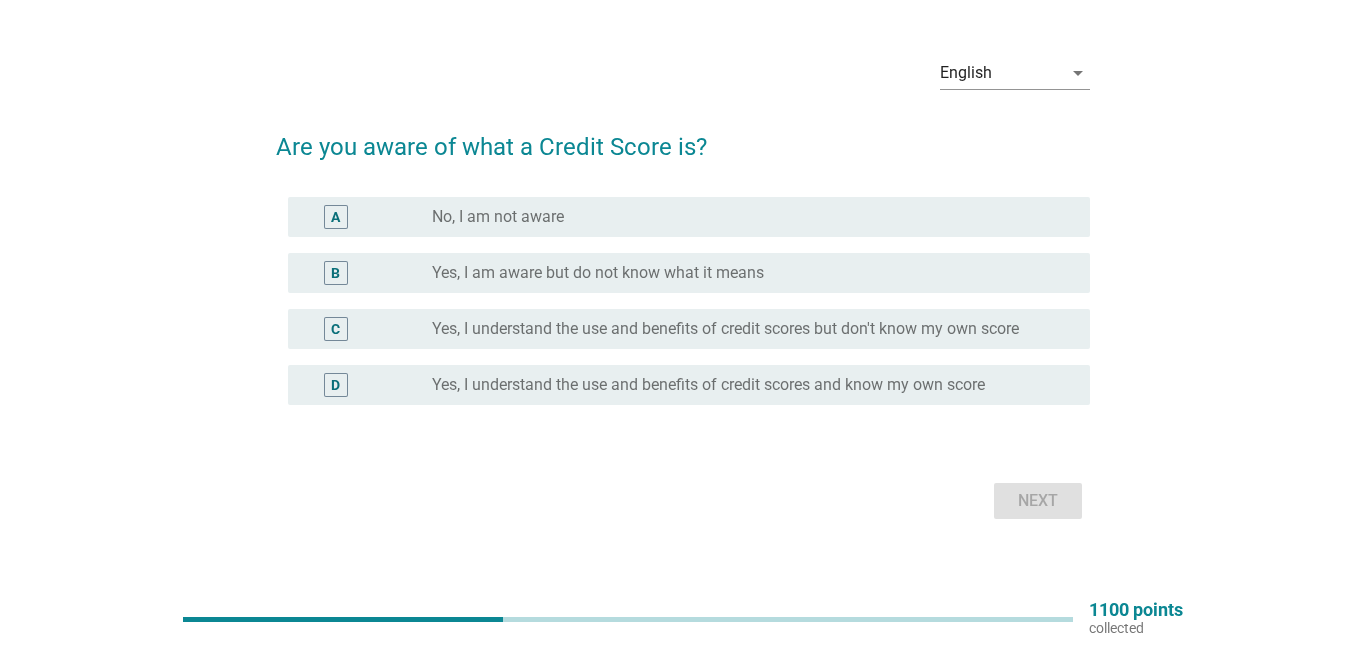 click on "radio_button_unchecked No, I am not aware" at bounding box center [745, 217] 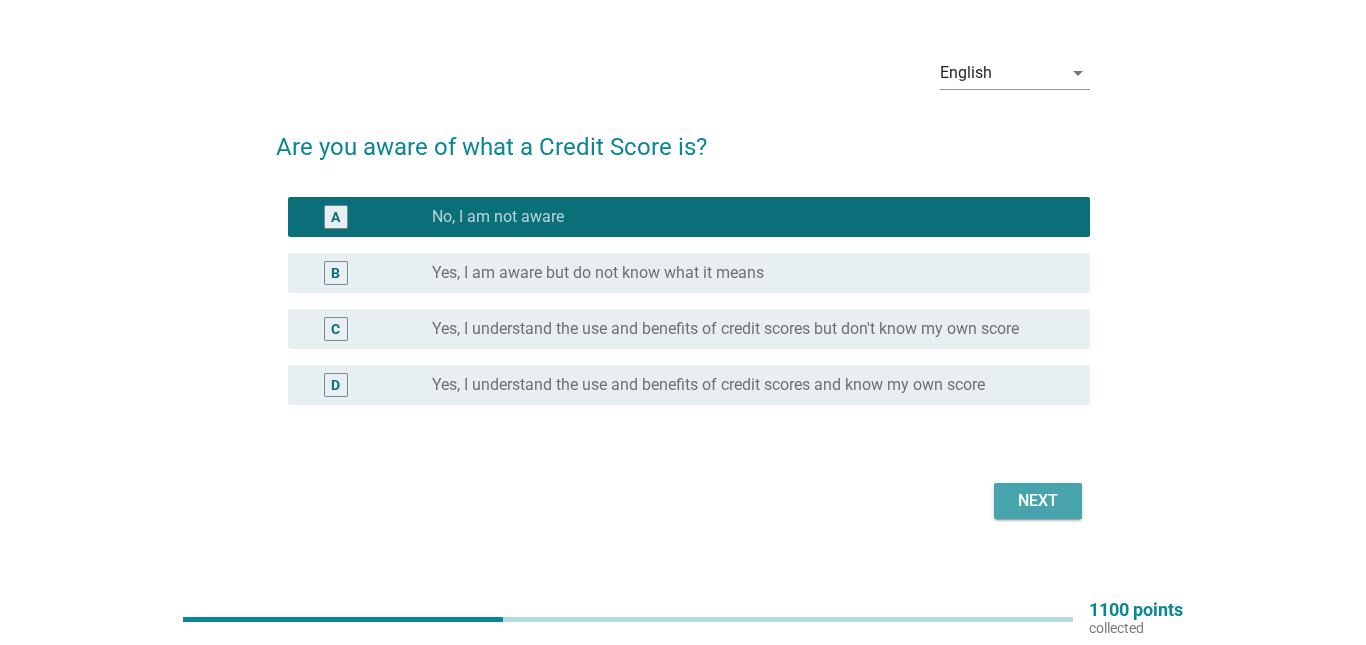 click on "Next" at bounding box center [1038, 501] 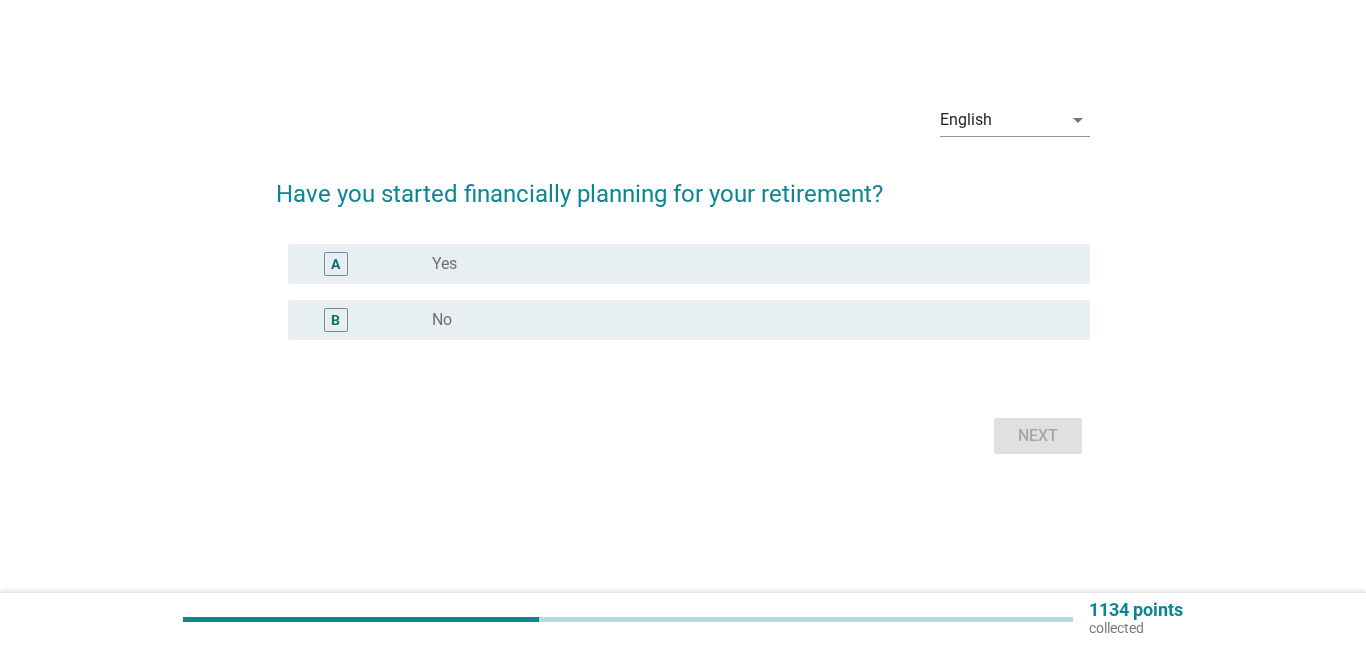 scroll, scrollTop: 0, scrollLeft: 0, axis: both 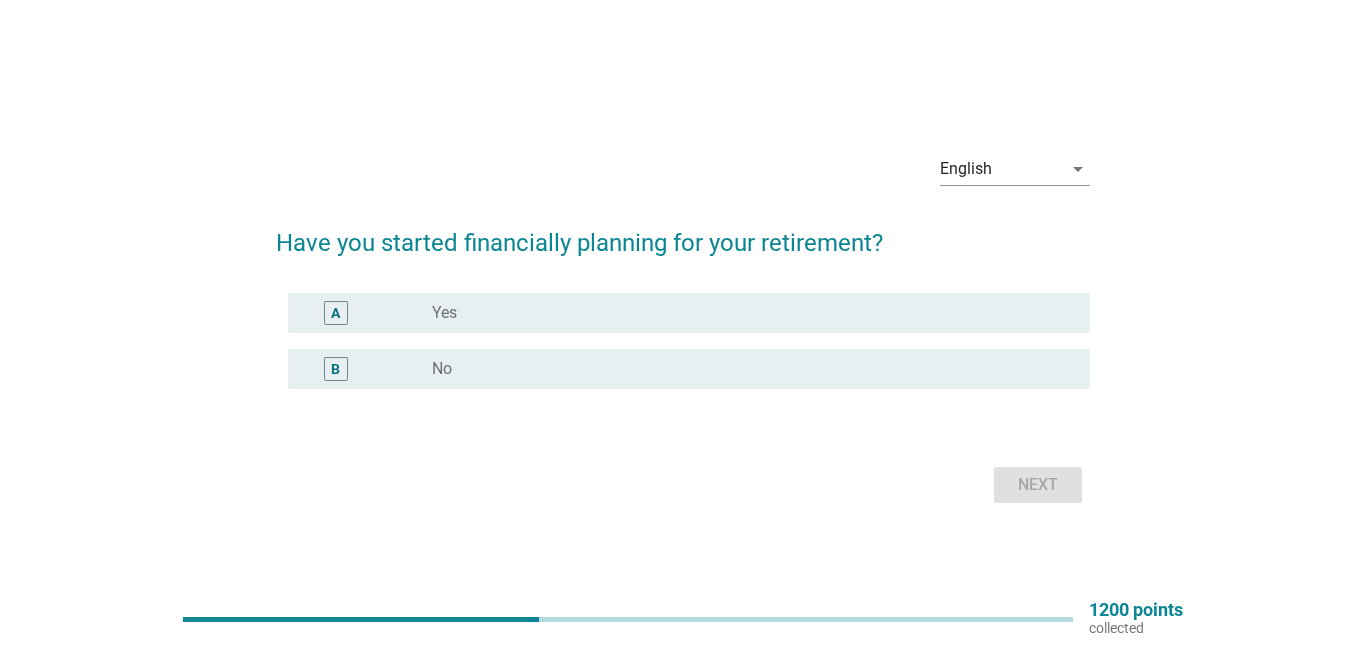 click on "A     radio_button_unchecked Yes" at bounding box center [689, 313] 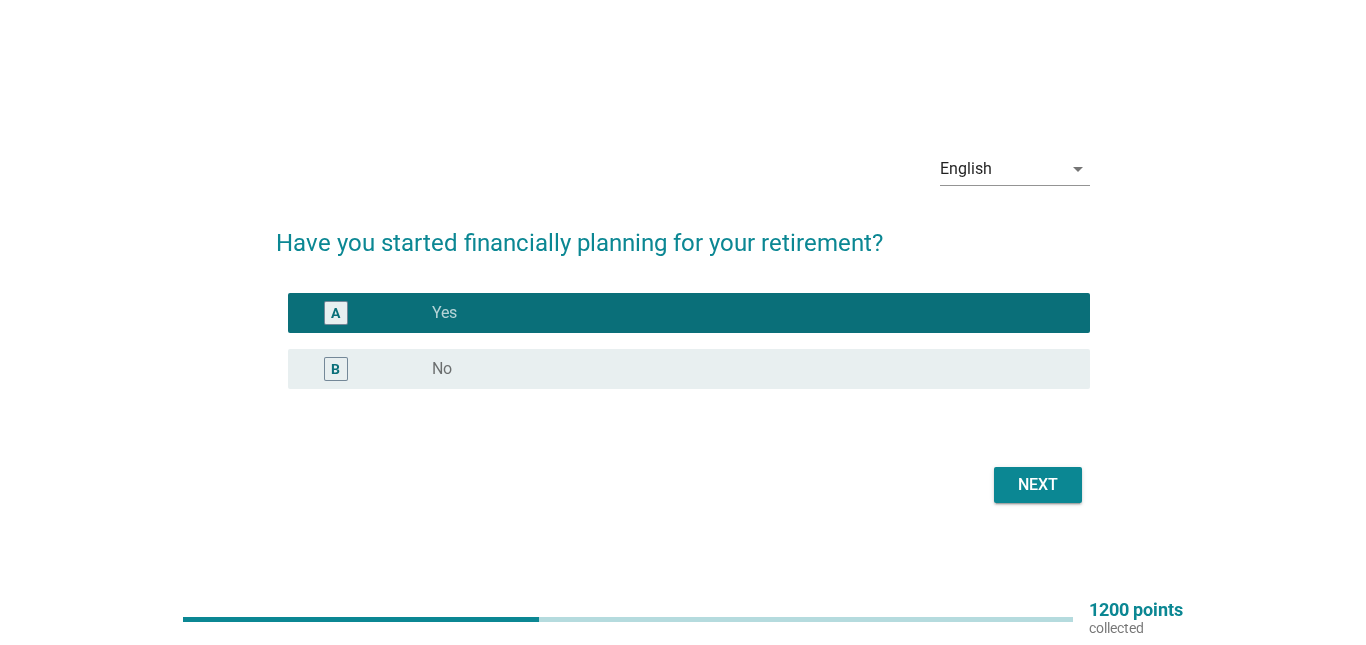 click on "Next" at bounding box center [1038, 485] 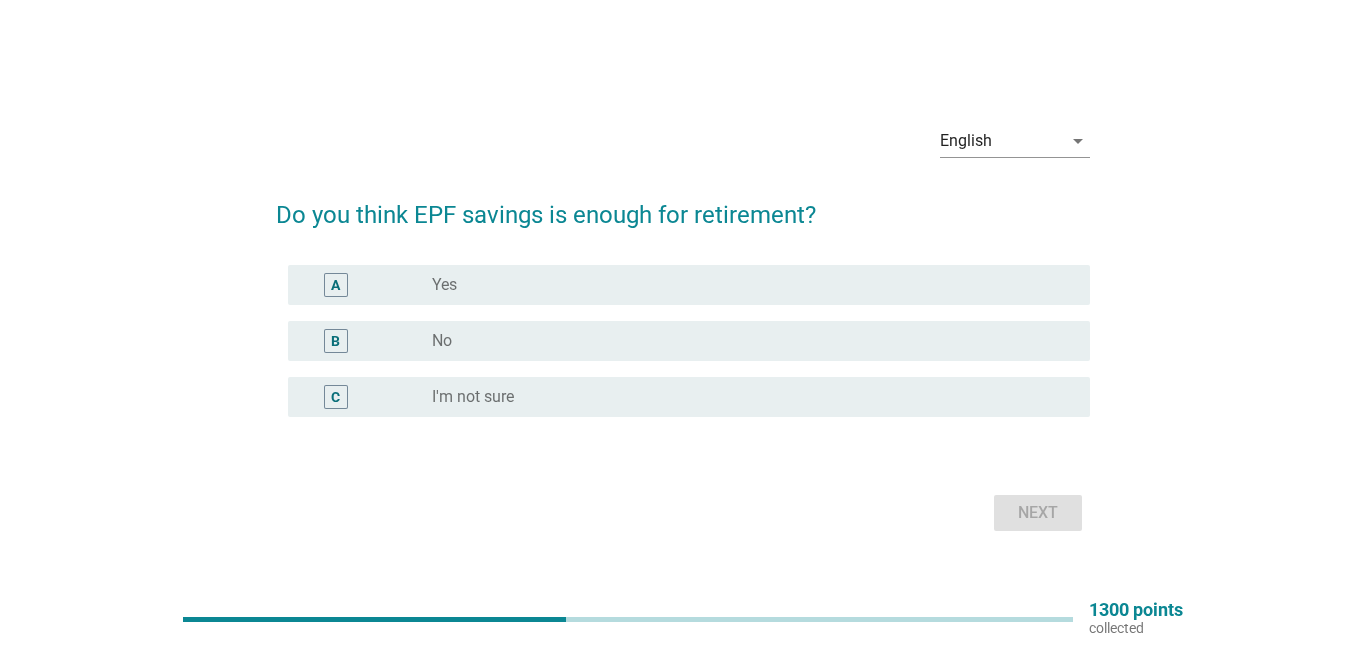 click on "radio_button_unchecked Yes" at bounding box center [753, 285] 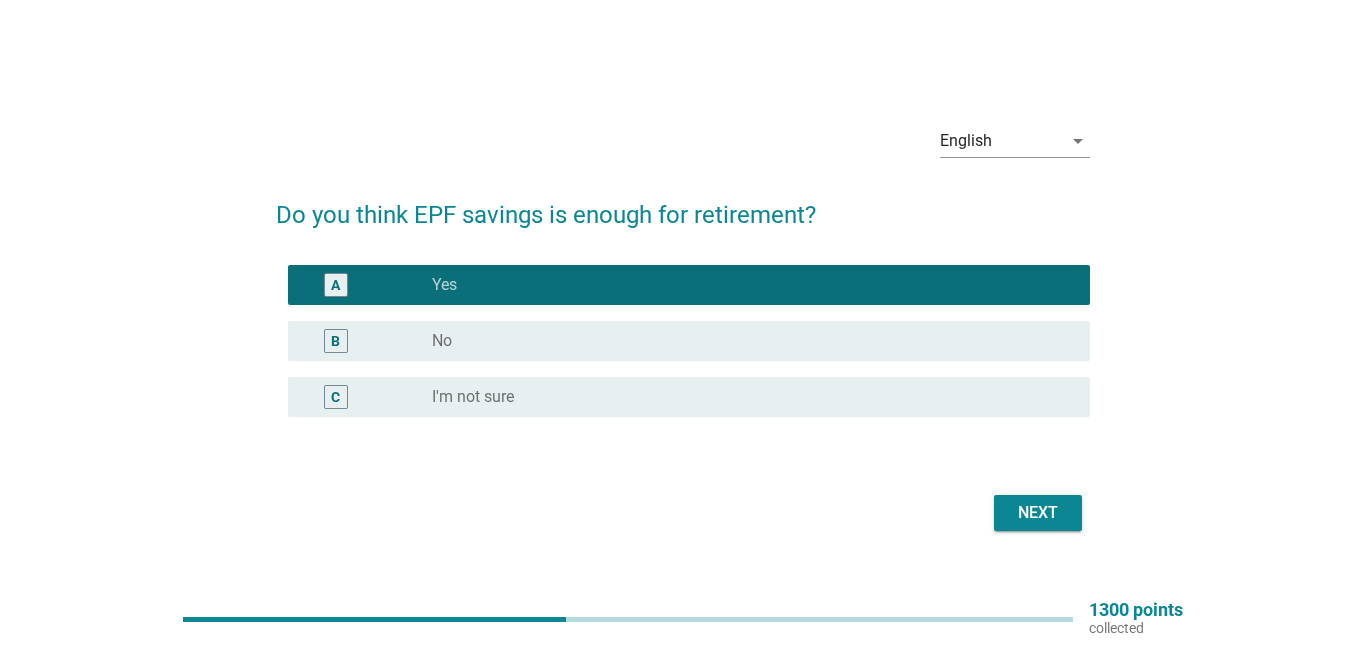click on "Next" at bounding box center (1038, 513) 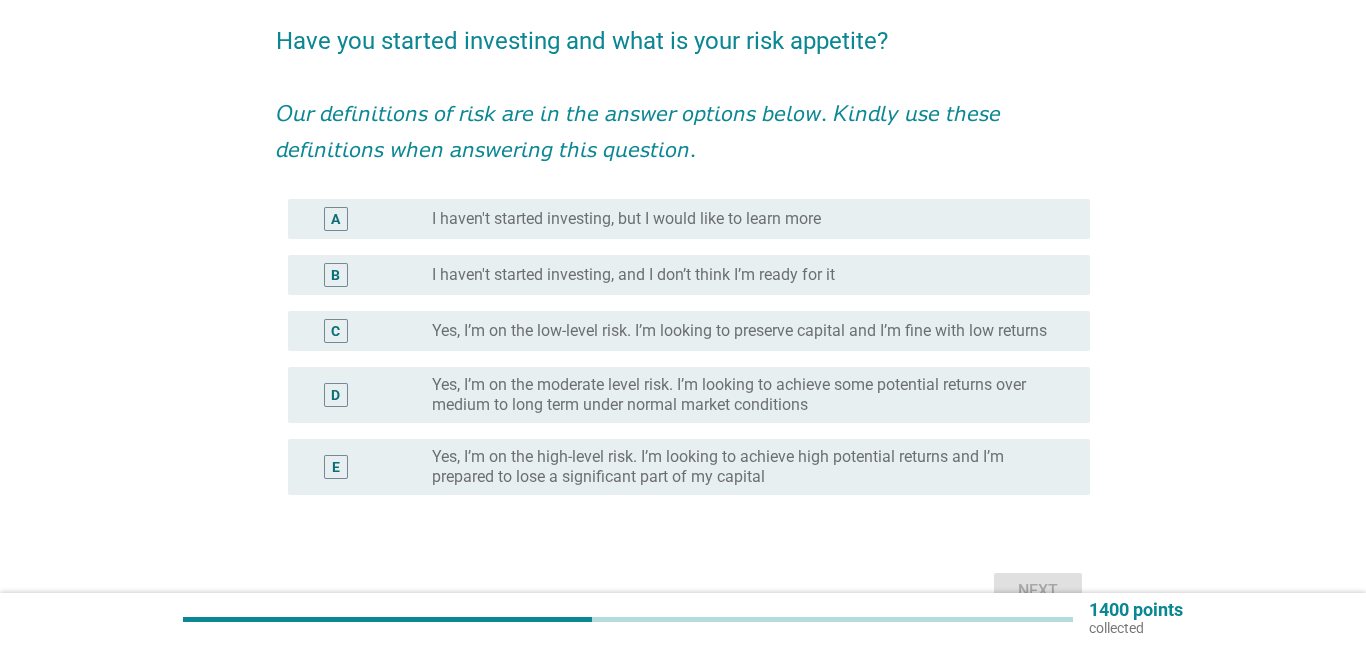 scroll, scrollTop: 158, scrollLeft: 0, axis: vertical 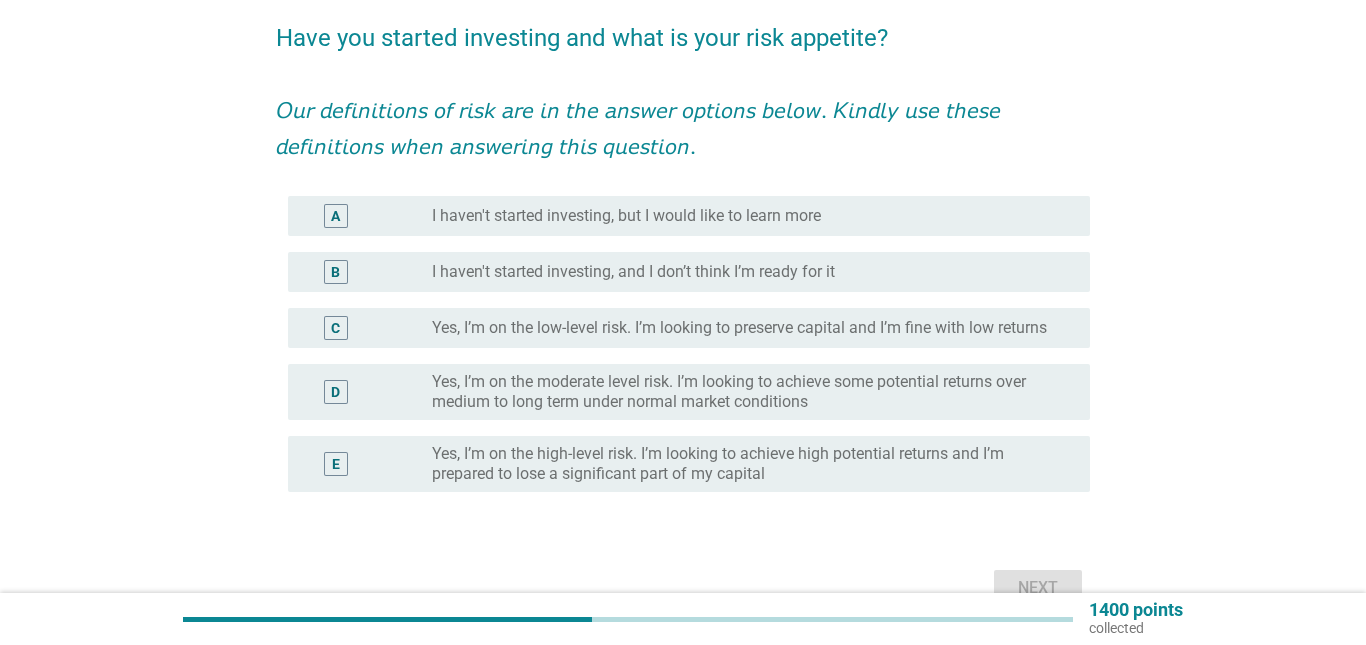 click on "A     radio_button_unchecked I haven't started investing, but I would like to learn more" at bounding box center [689, 216] 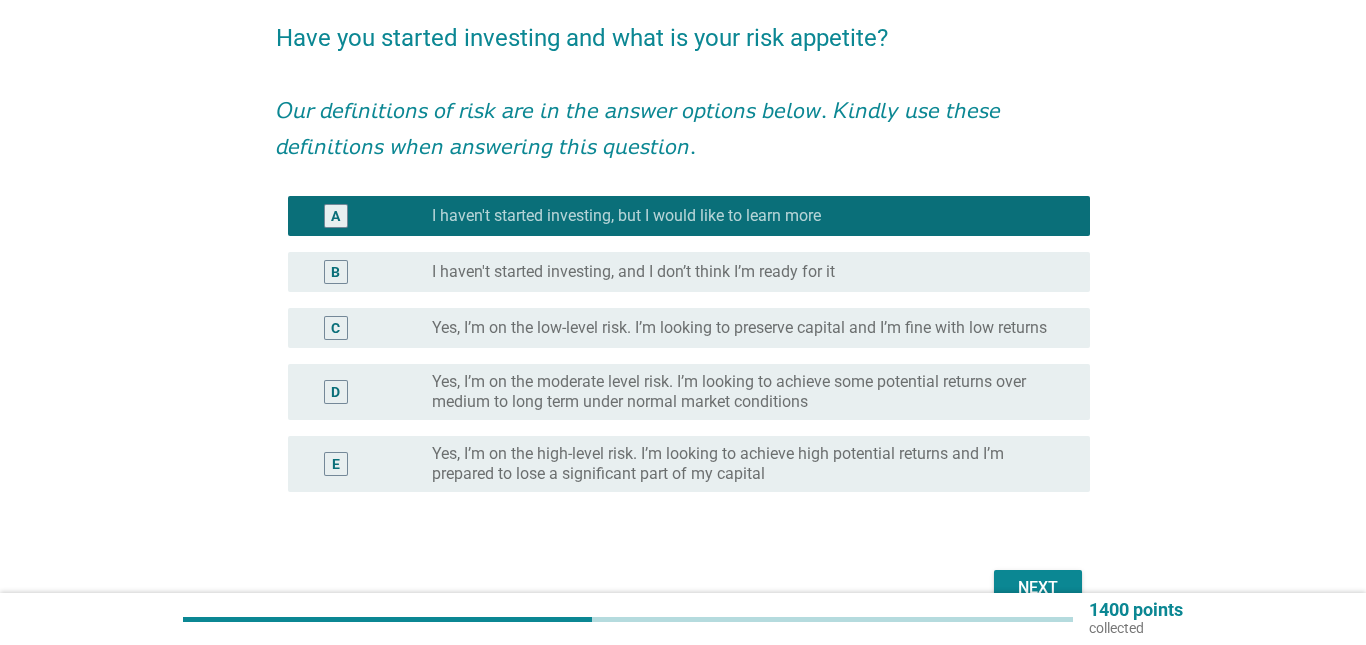 click on "Next" at bounding box center [1038, 588] 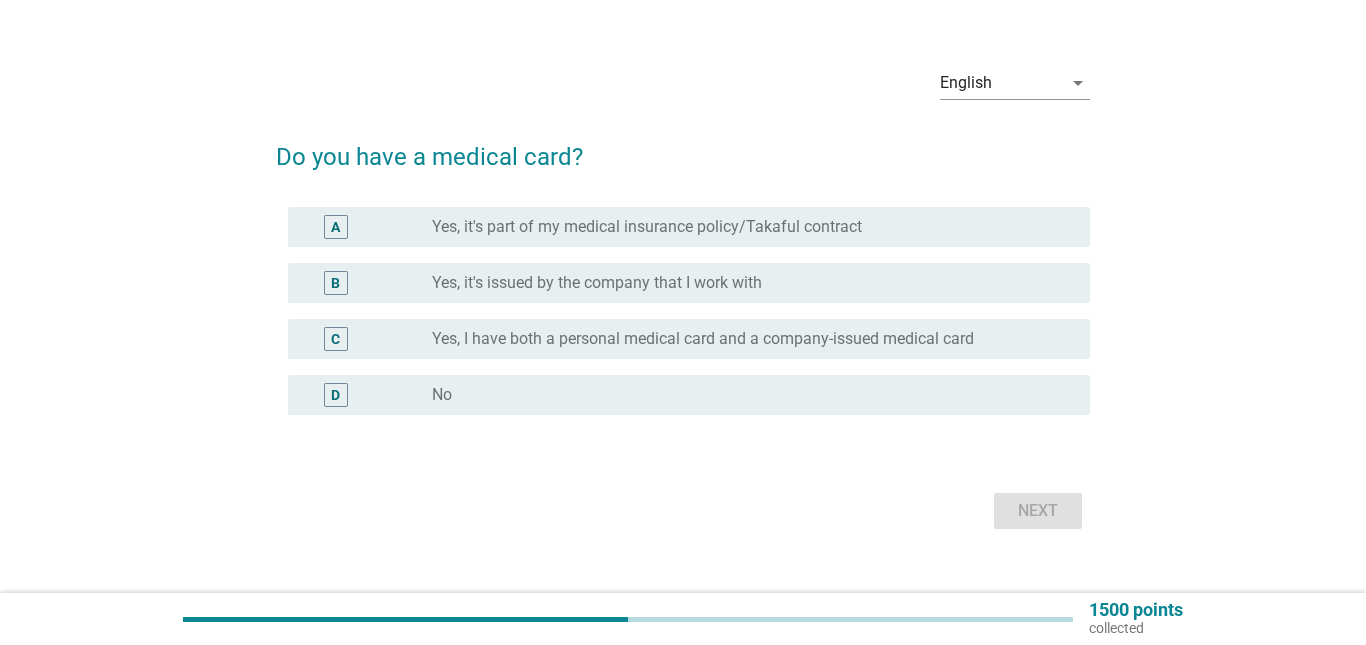 scroll, scrollTop: 42, scrollLeft: 0, axis: vertical 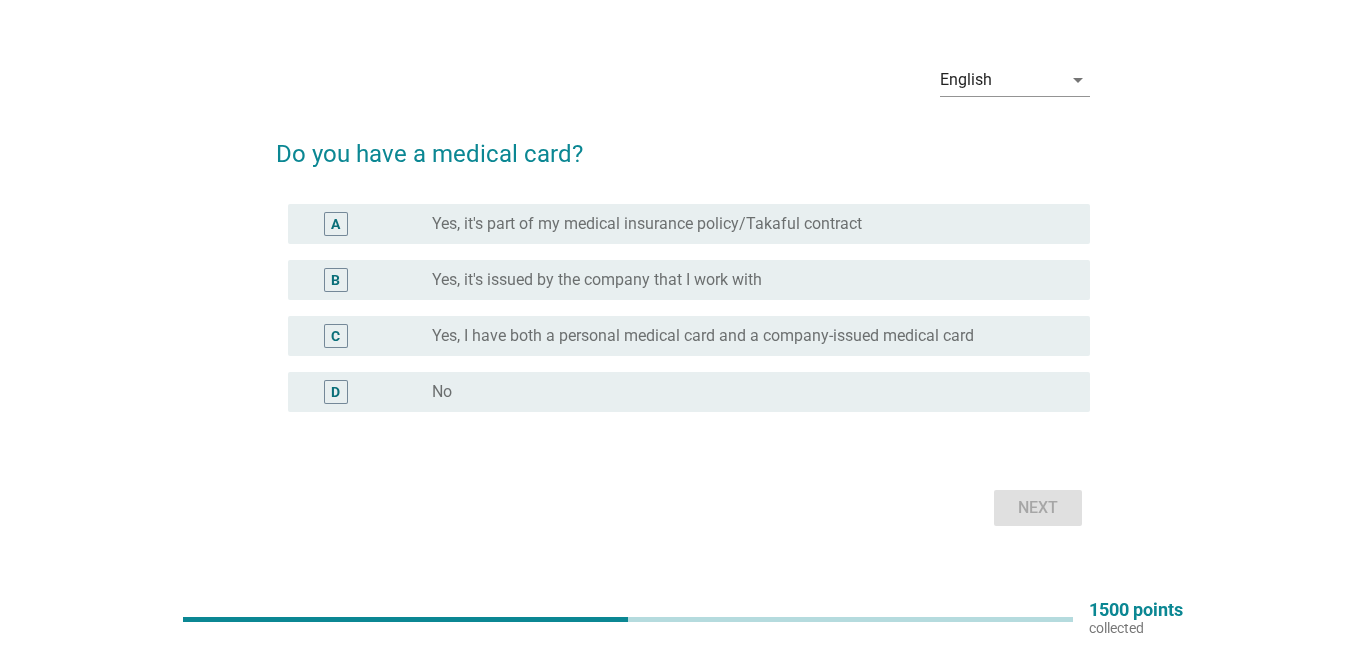 click on "radio_button_unchecked Yes, it's part of my medical insurance policy/Takaful contract" at bounding box center [745, 224] 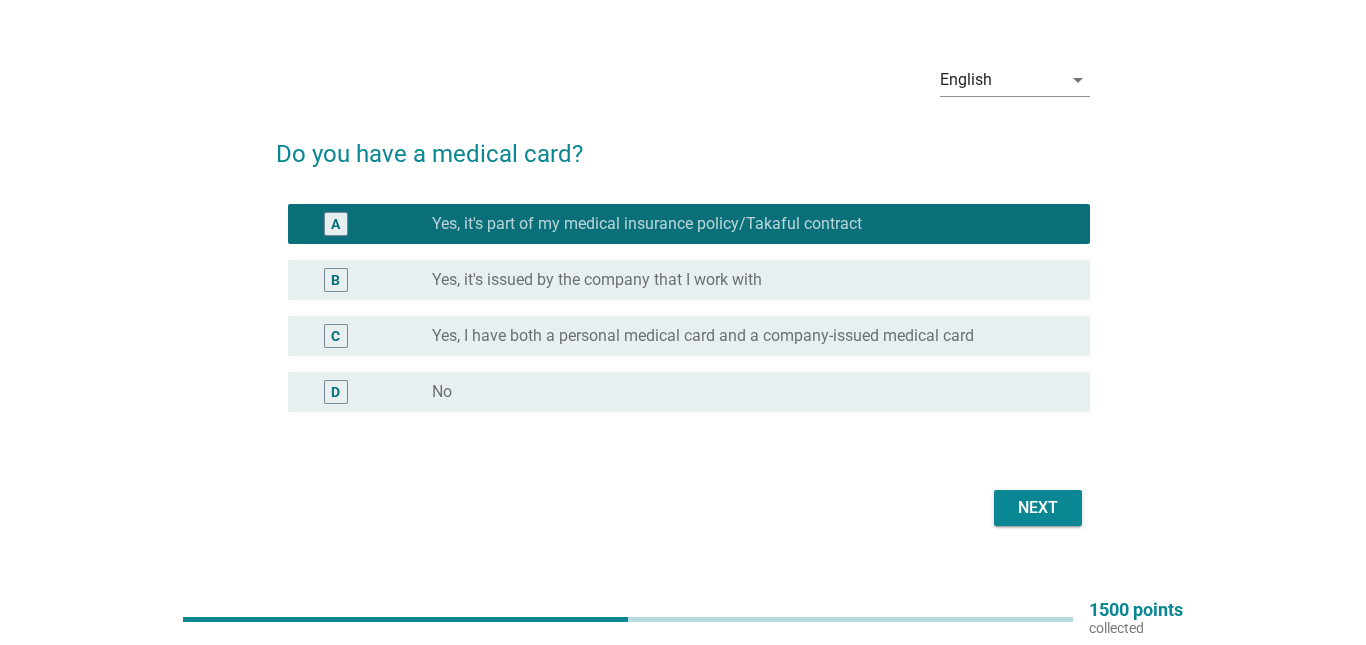 click on "Next" at bounding box center (1038, 508) 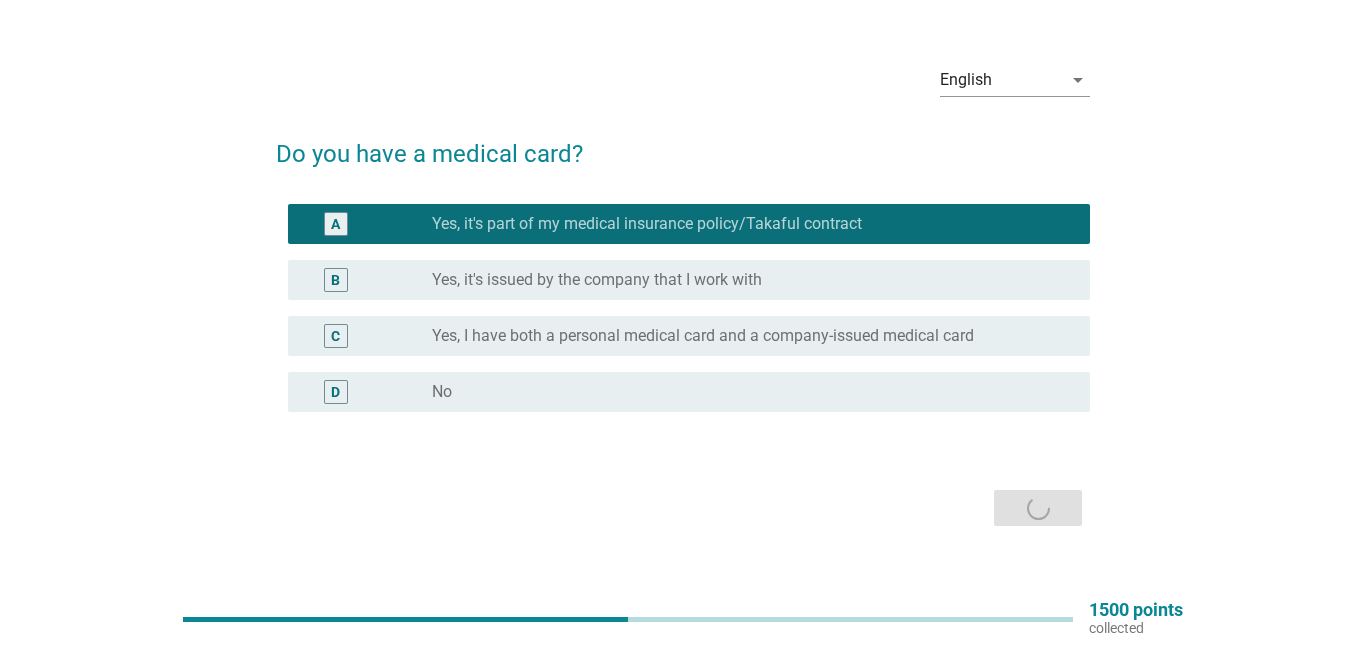 scroll, scrollTop: 0, scrollLeft: 0, axis: both 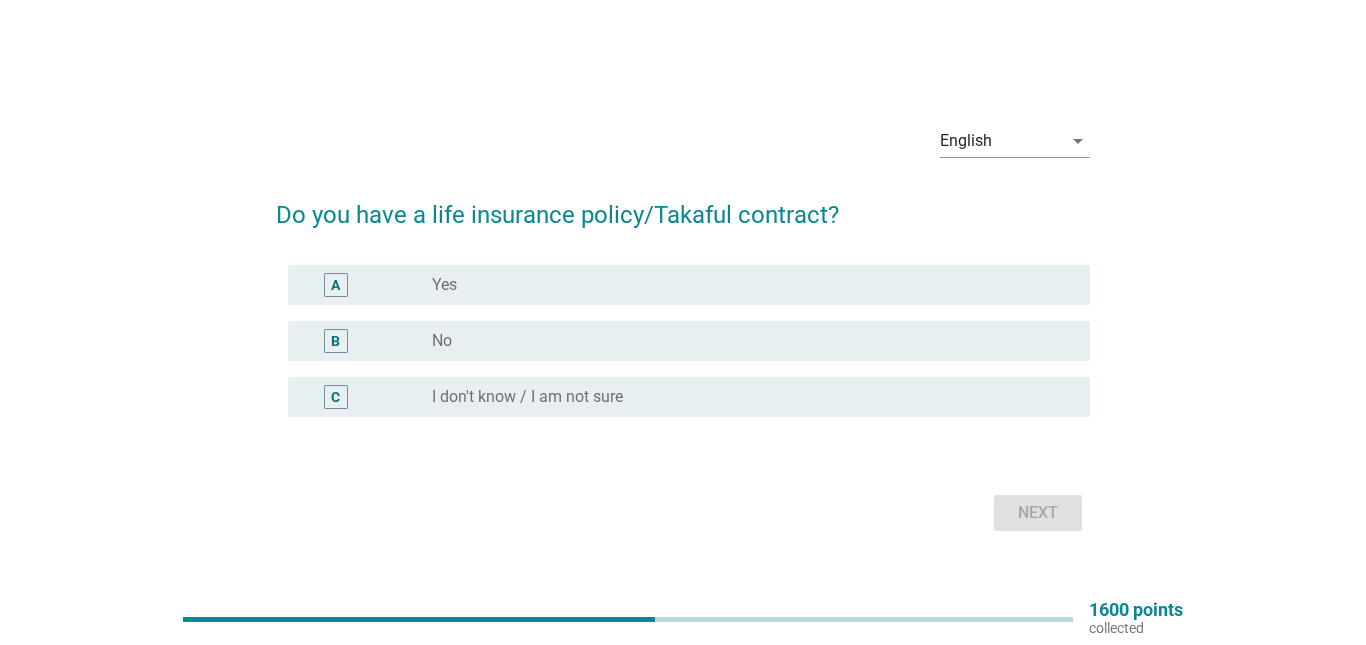 click on "radio_button_unchecked Yes" at bounding box center [745, 285] 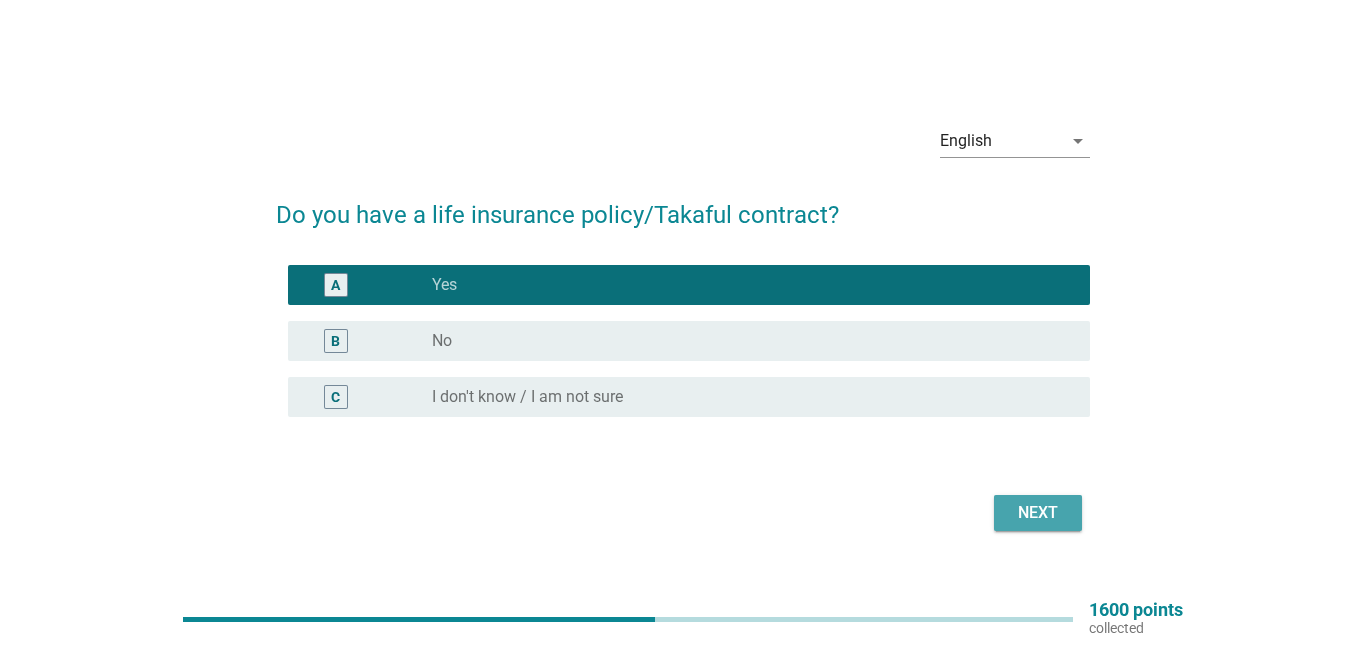 click on "Next" at bounding box center [1038, 513] 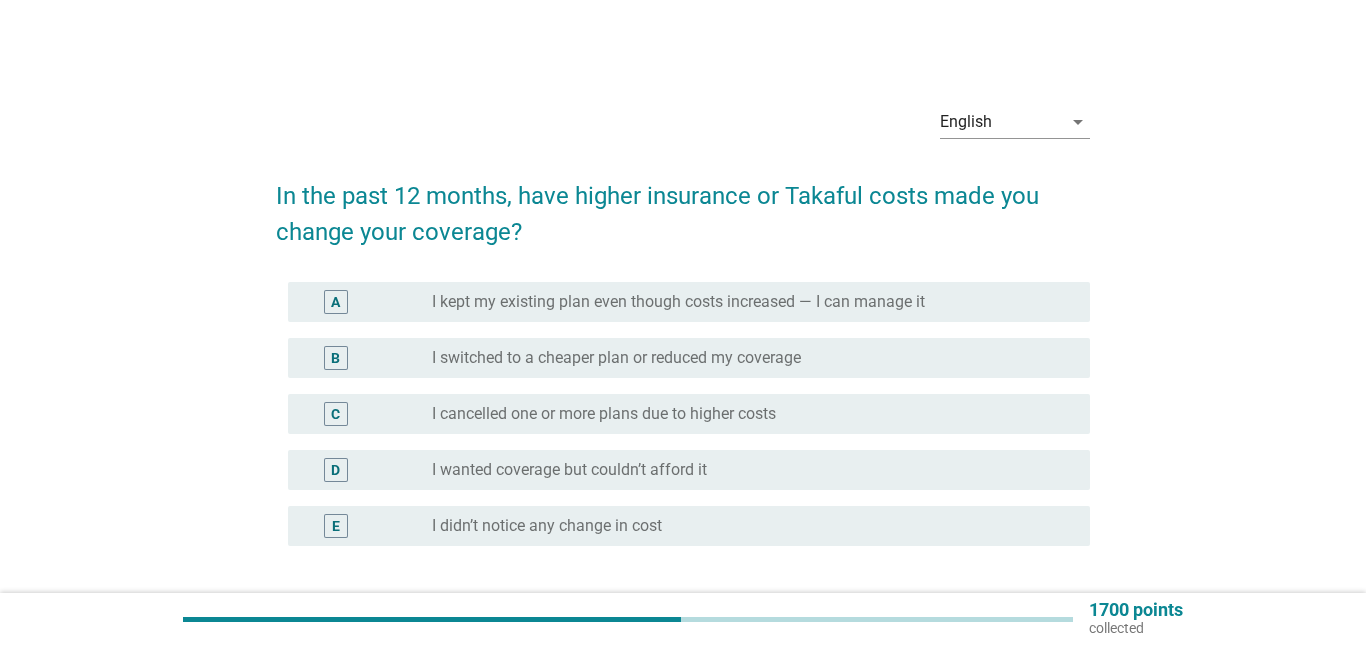 click on "radio_button_unchecked I wanted coverage but couldn’t afford it" at bounding box center [745, 470] 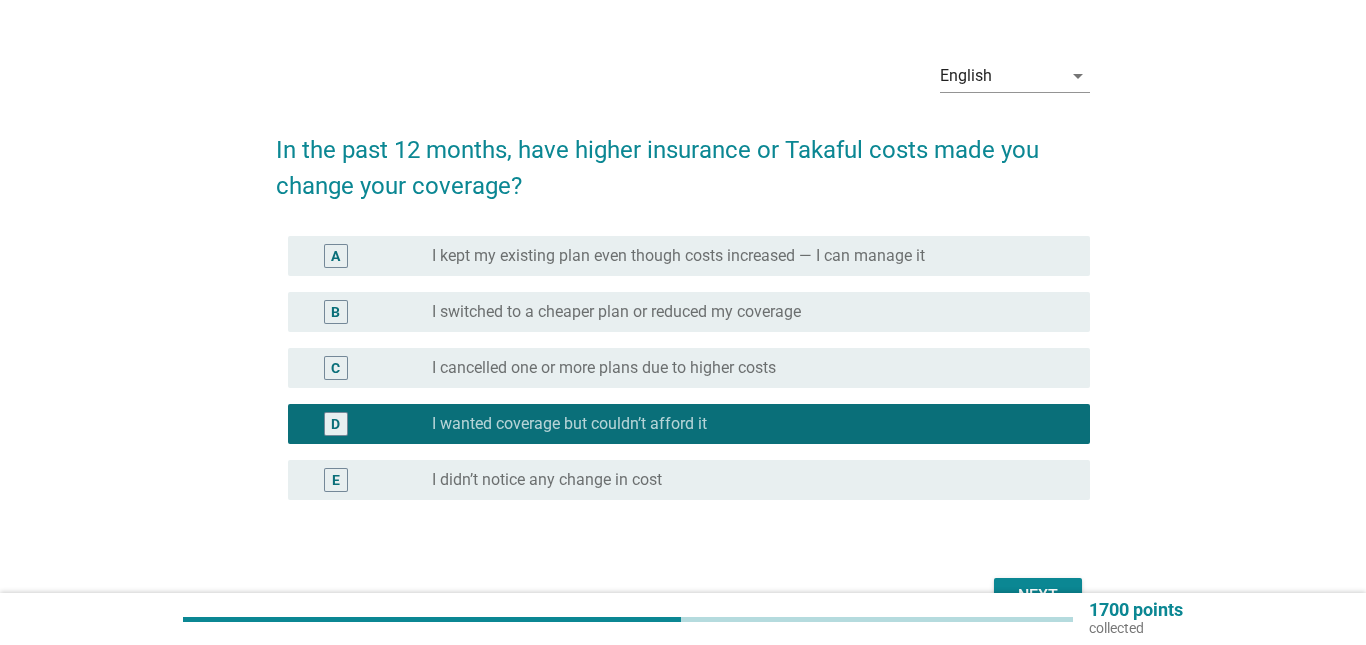 scroll, scrollTop: 87, scrollLeft: 0, axis: vertical 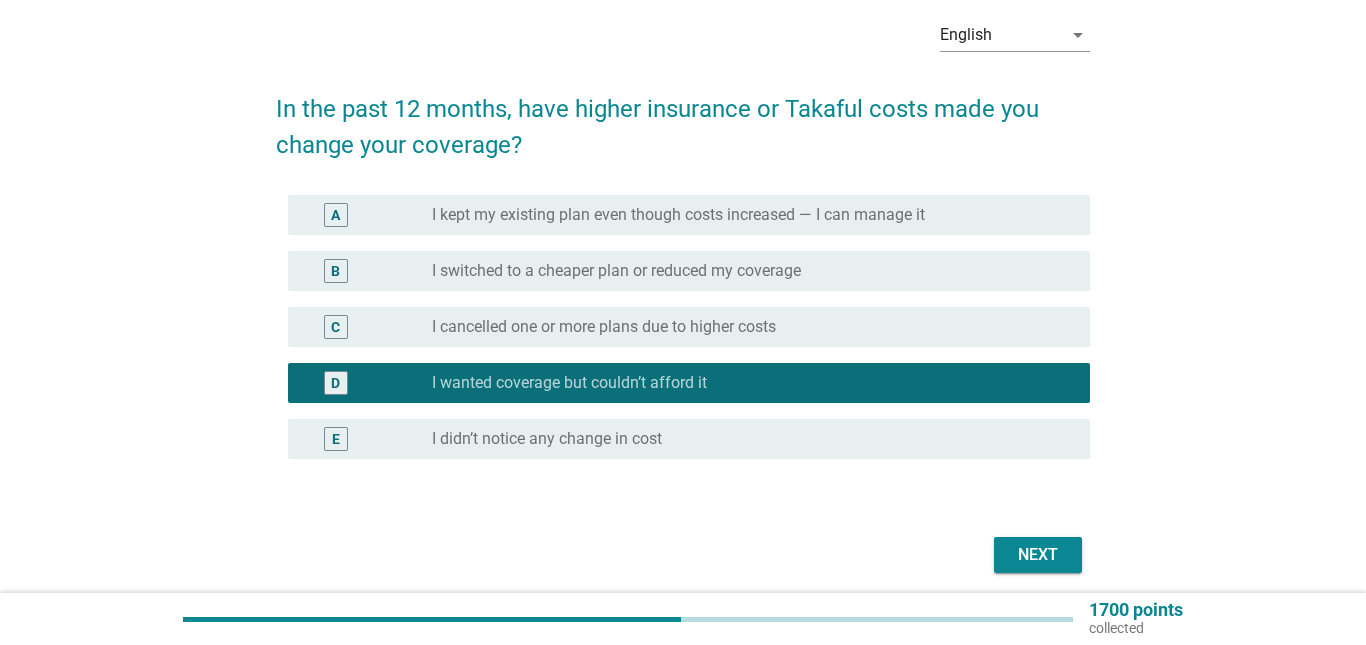 click on "Next" at bounding box center (1038, 555) 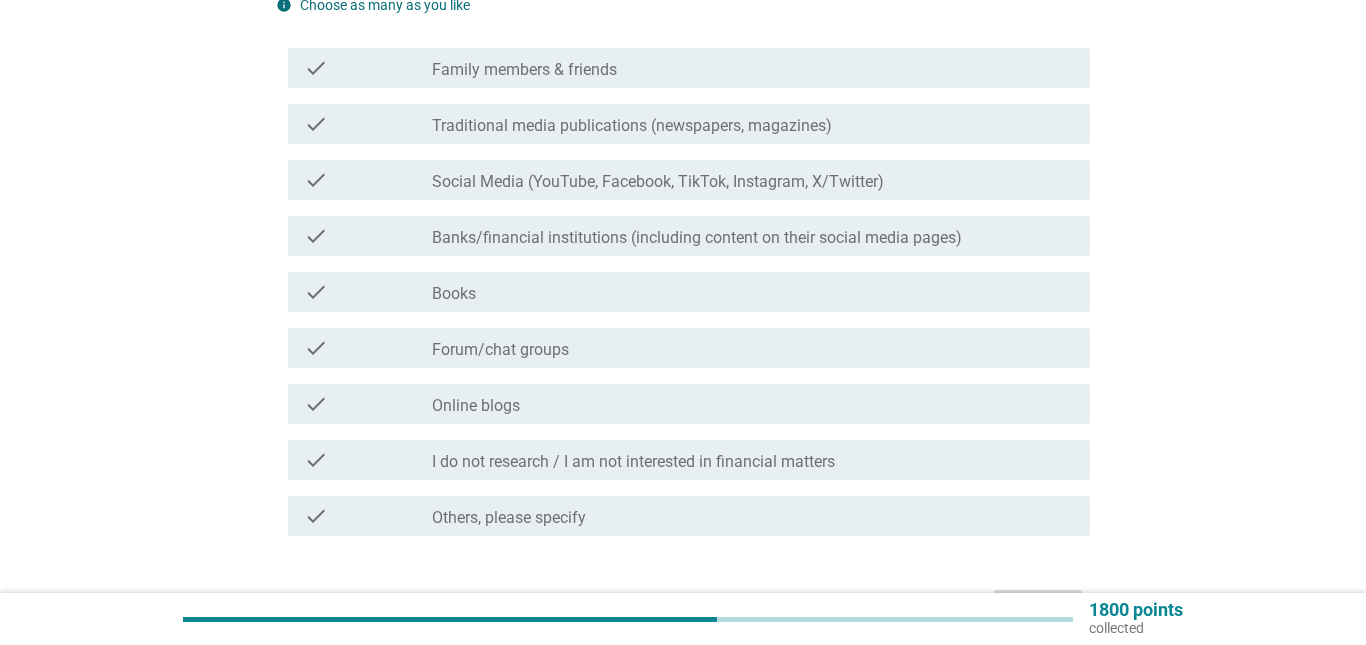 scroll, scrollTop: 228, scrollLeft: 0, axis: vertical 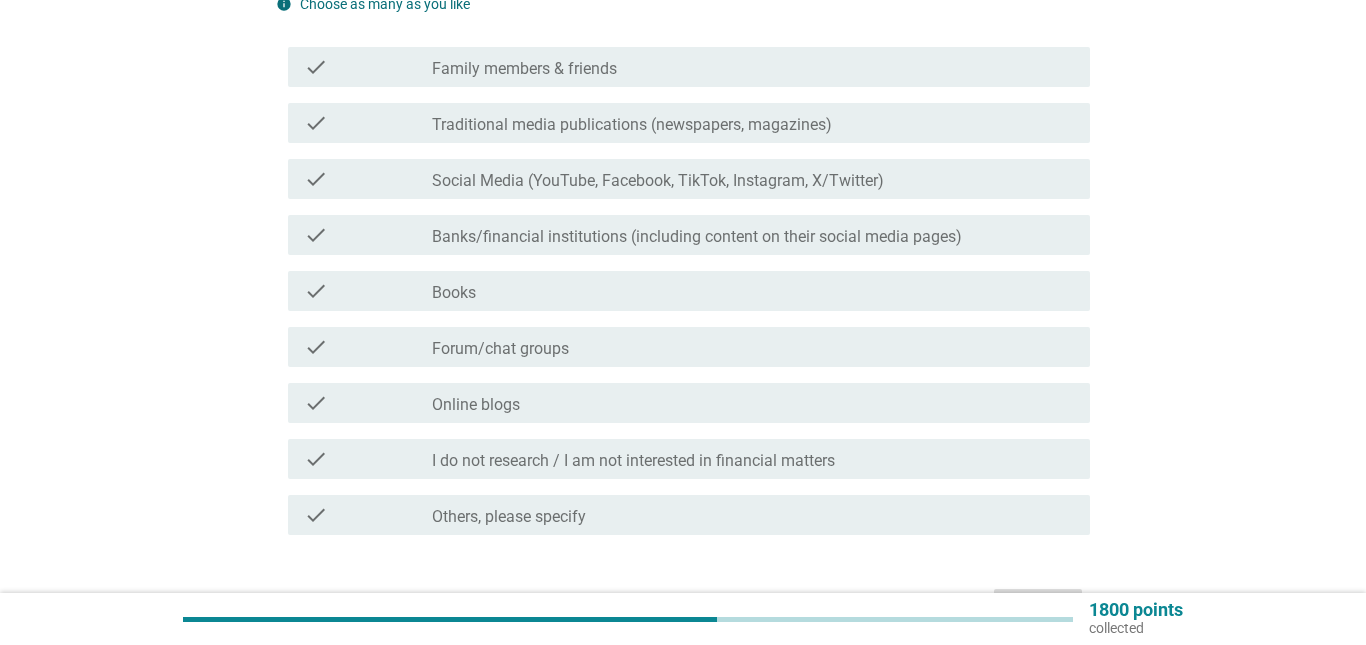 click on "check_box_outline_blank Family members & friends" at bounding box center (753, 67) 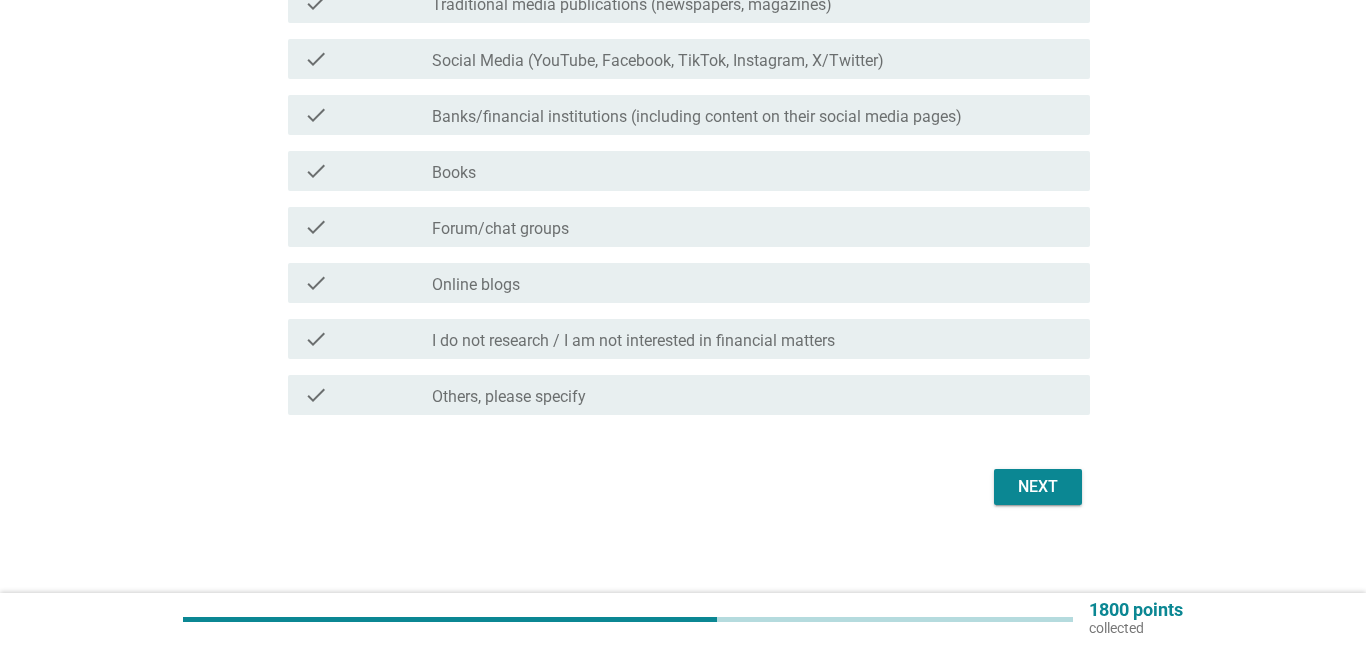 scroll, scrollTop: 356, scrollLeft: 0, axis: vertical 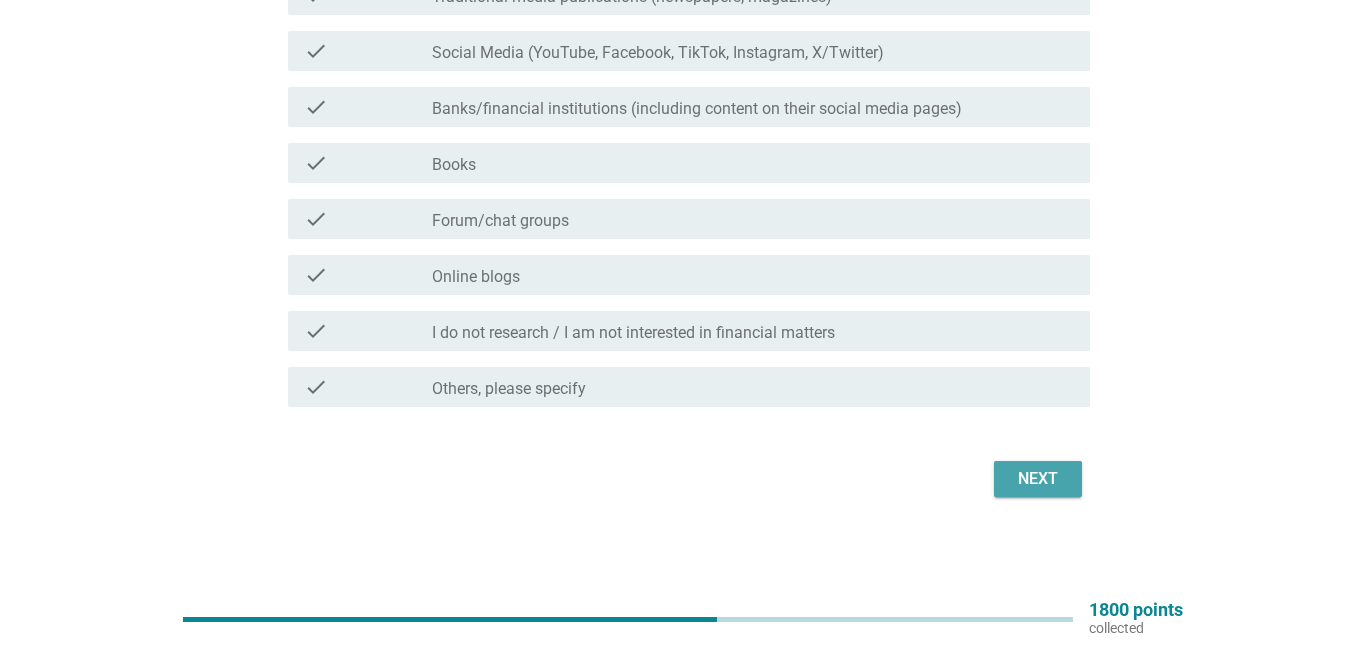 click on "Next" at bounding box center (1038, 479) 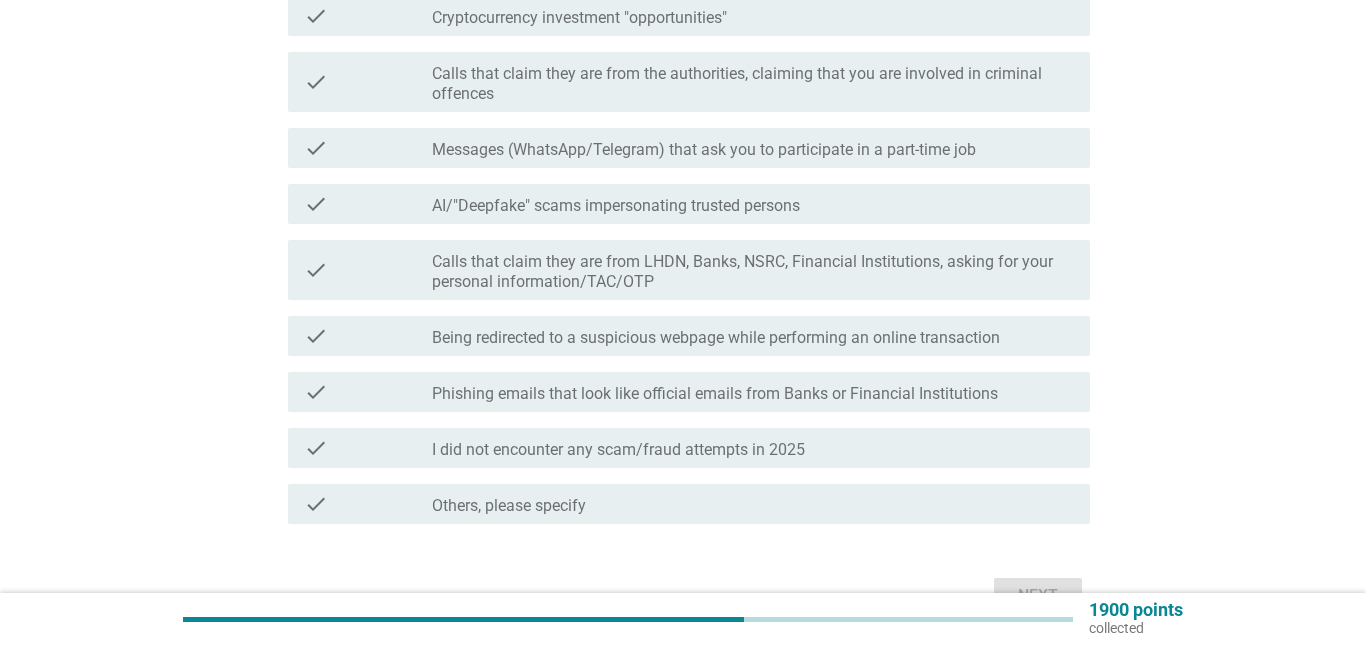 scroll, scrollTop: 316, scrollLeft: 0, axis: vertical 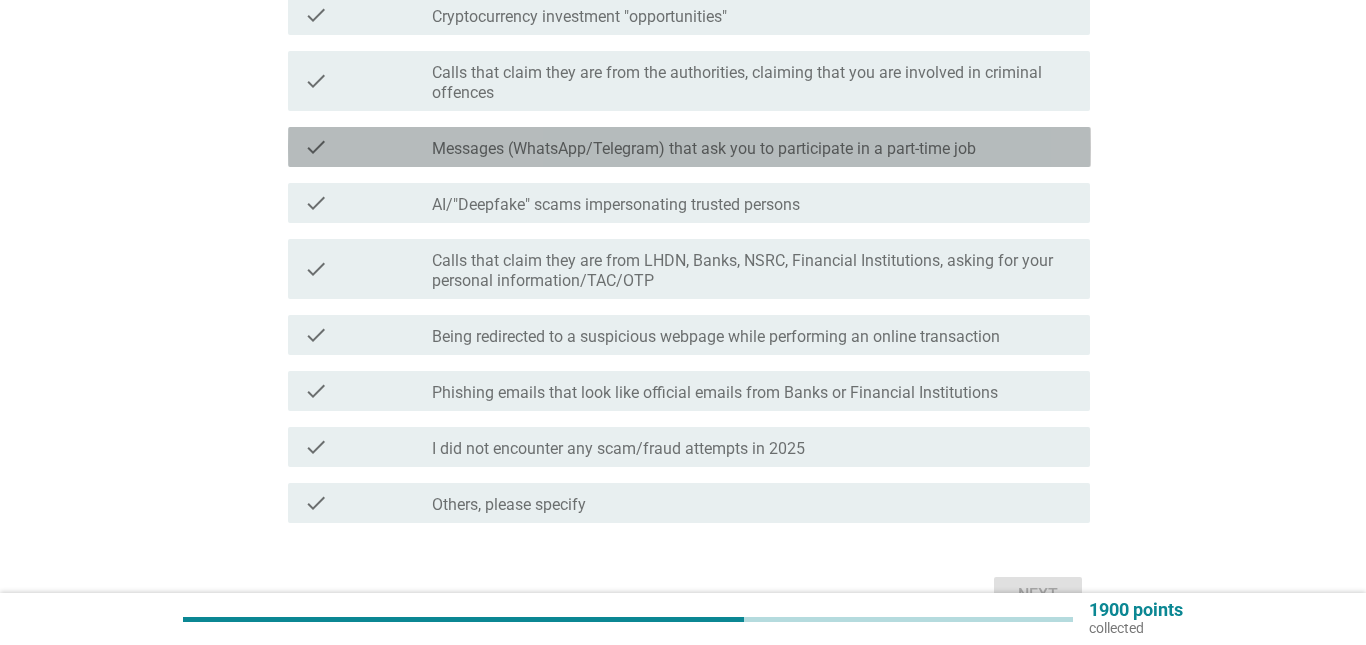 click on "Messages (WhatsApp/Telegram) that ask you to participate in a part-time job" at bounding box center (704, 149) 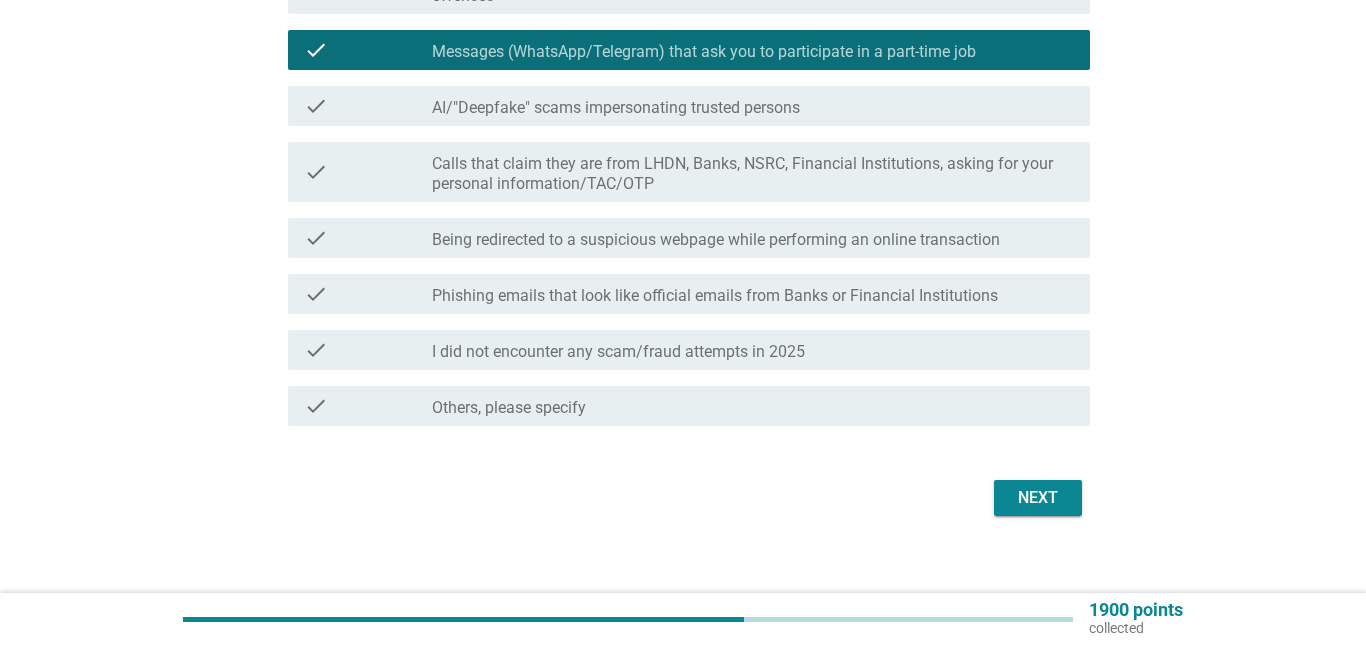 scroll, scrollTop: 418, scrollLeft: 0, axis: vertical 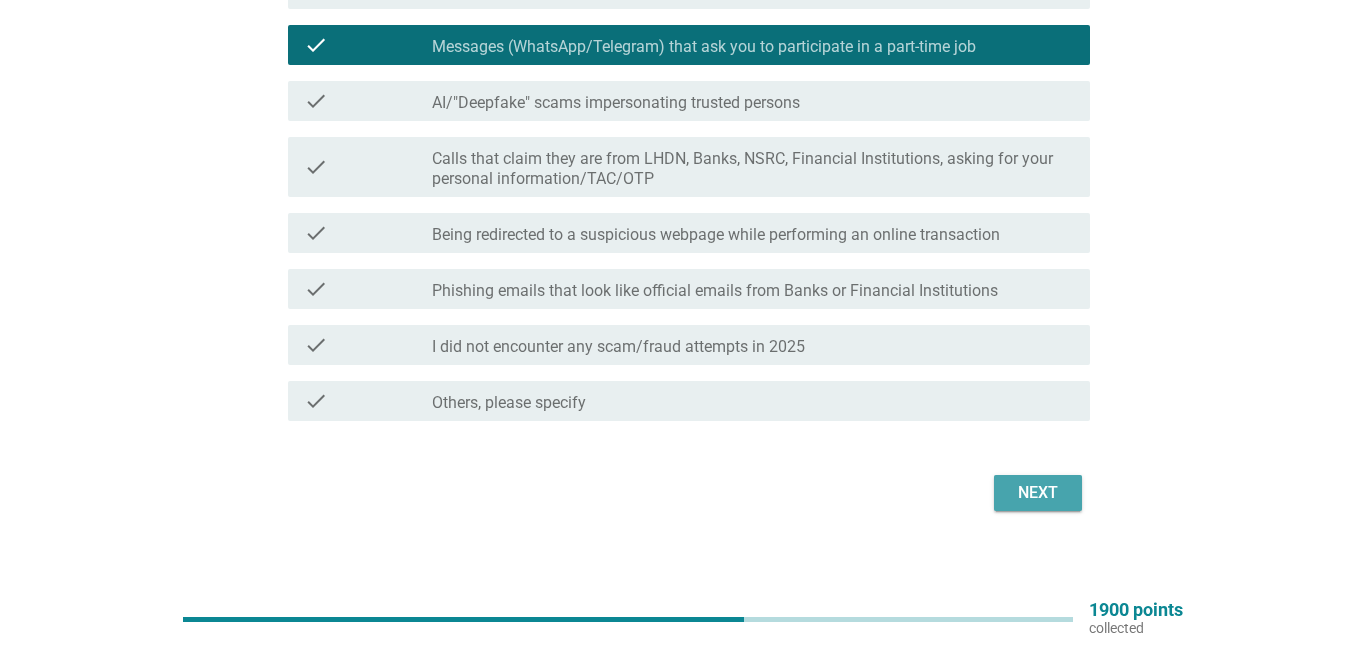 click on "Next" at bounding box center (1038, 493) 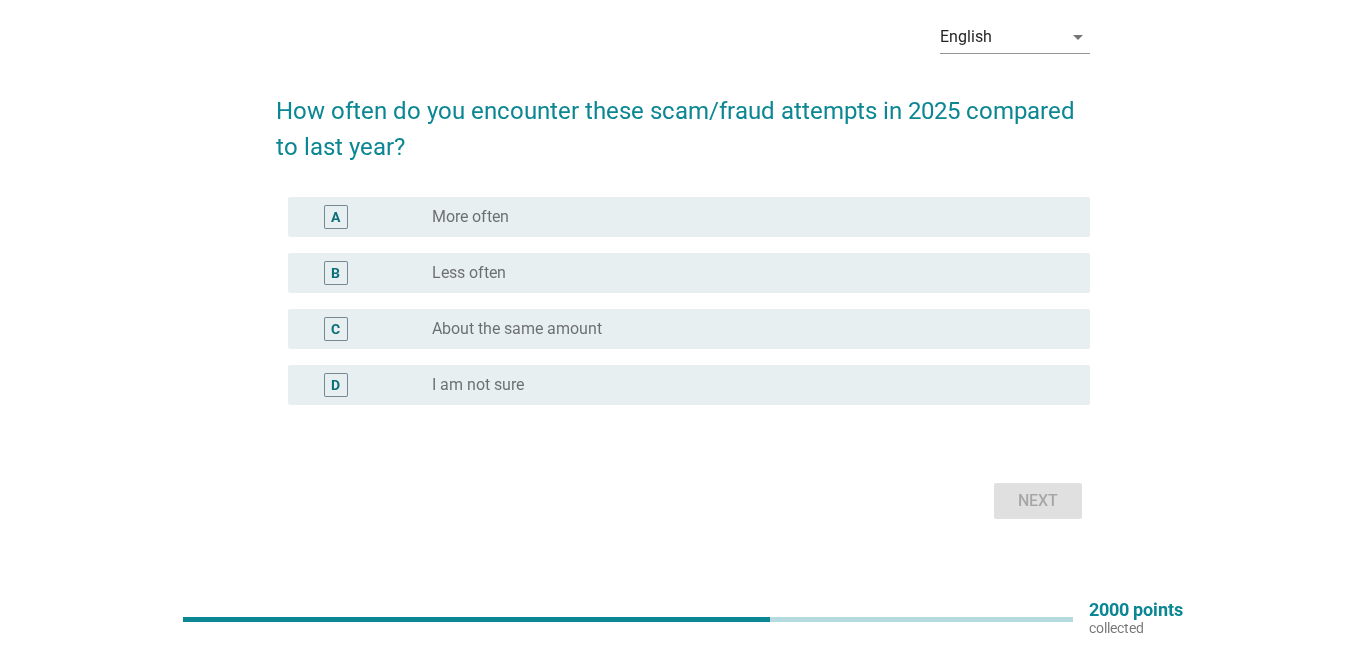scroll, scrollTop: 90, scrollLeft: 0, axis: vertical 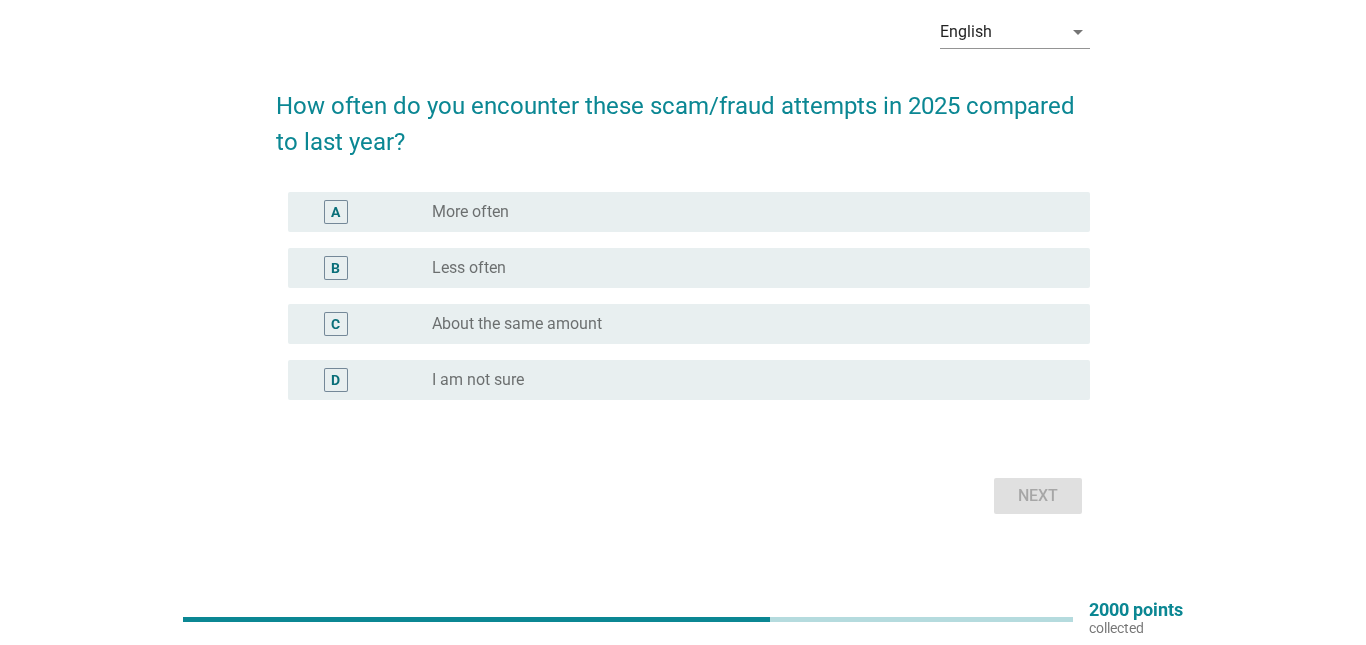 click on "radio_button_unchecked Less often" at bounding box center [753, 268] 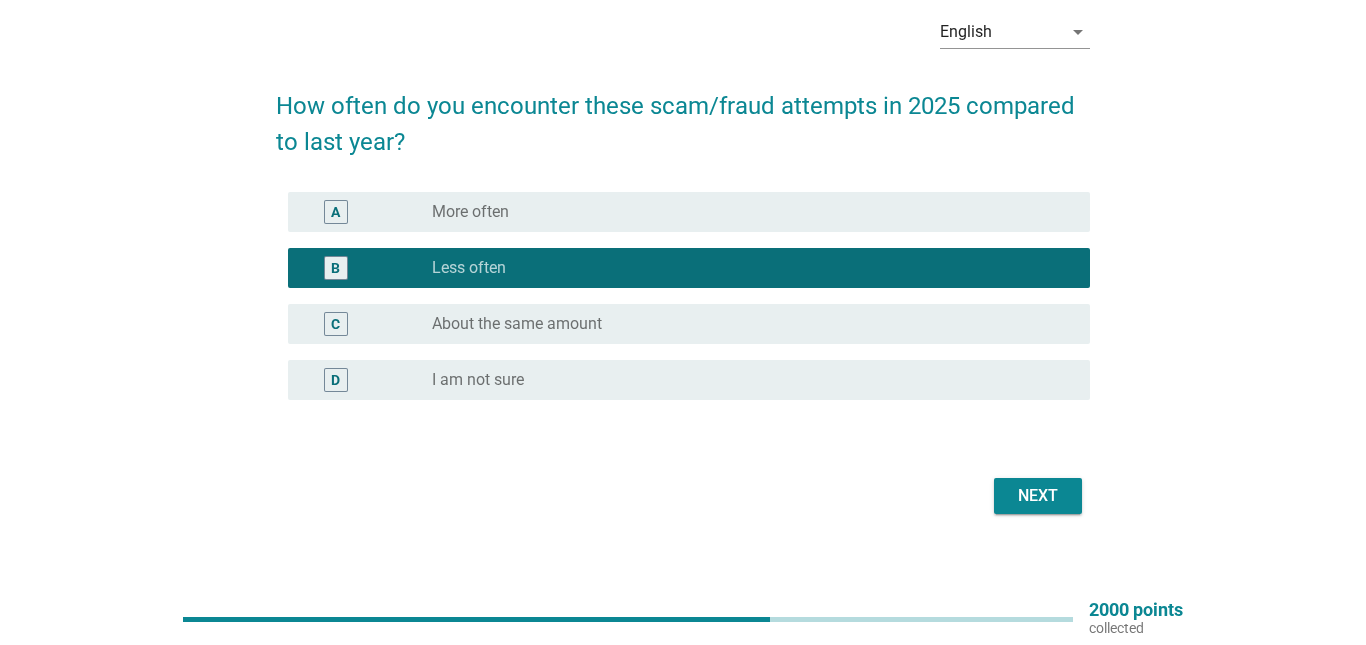 click on "Next" at bounding box center [1038, 496] 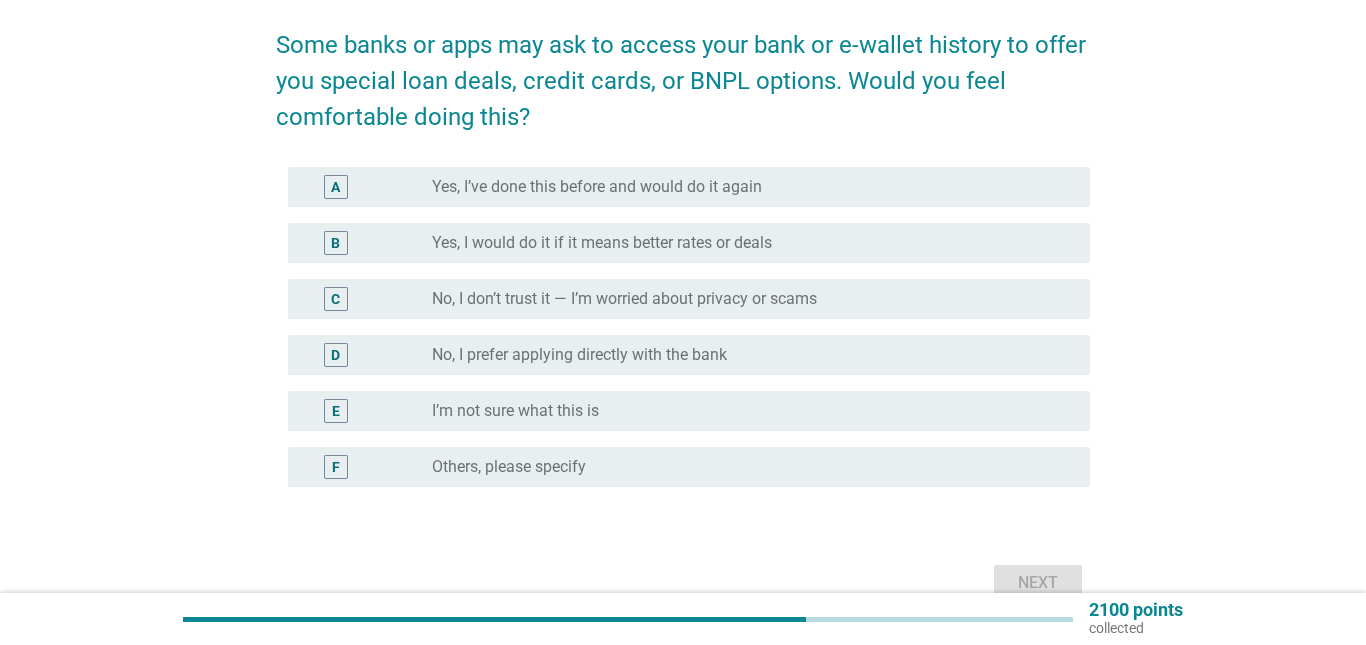 scroll, scrollTop: 149, scrollLeft: 0, axis: vertical 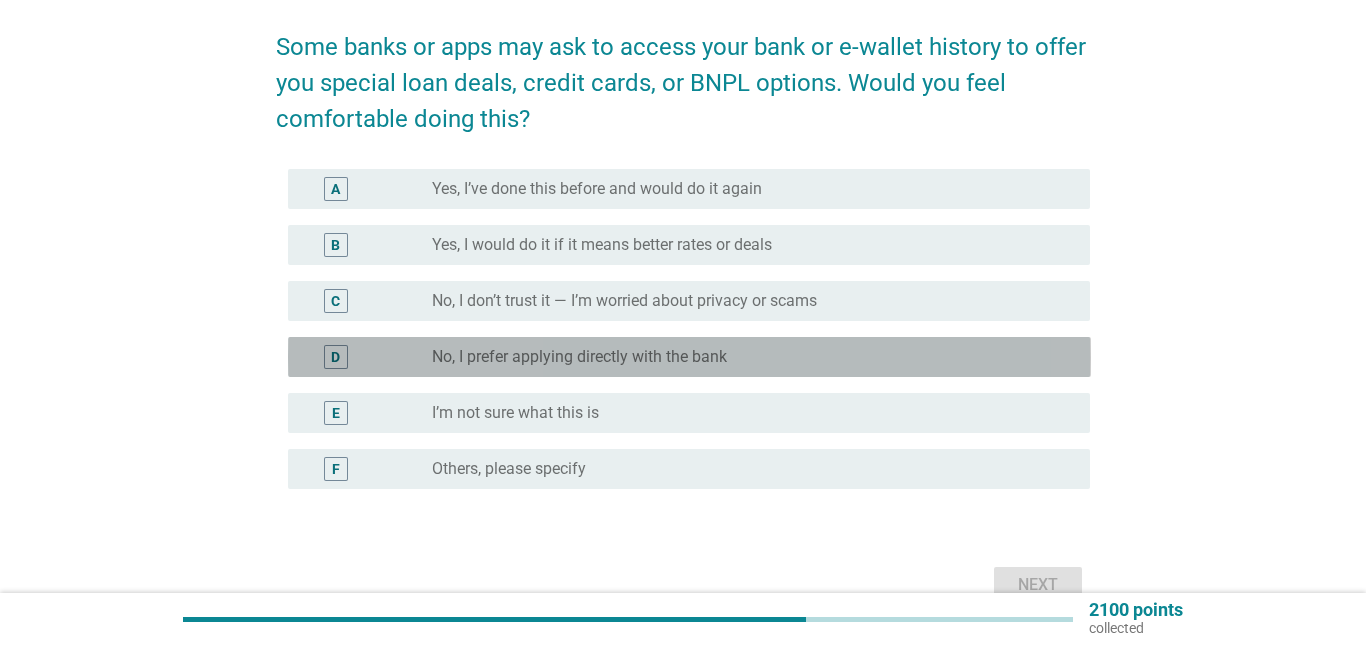click on "radio_button_unchecked No, I prefer applying directly with the bank" at bounding box center (745, 357) 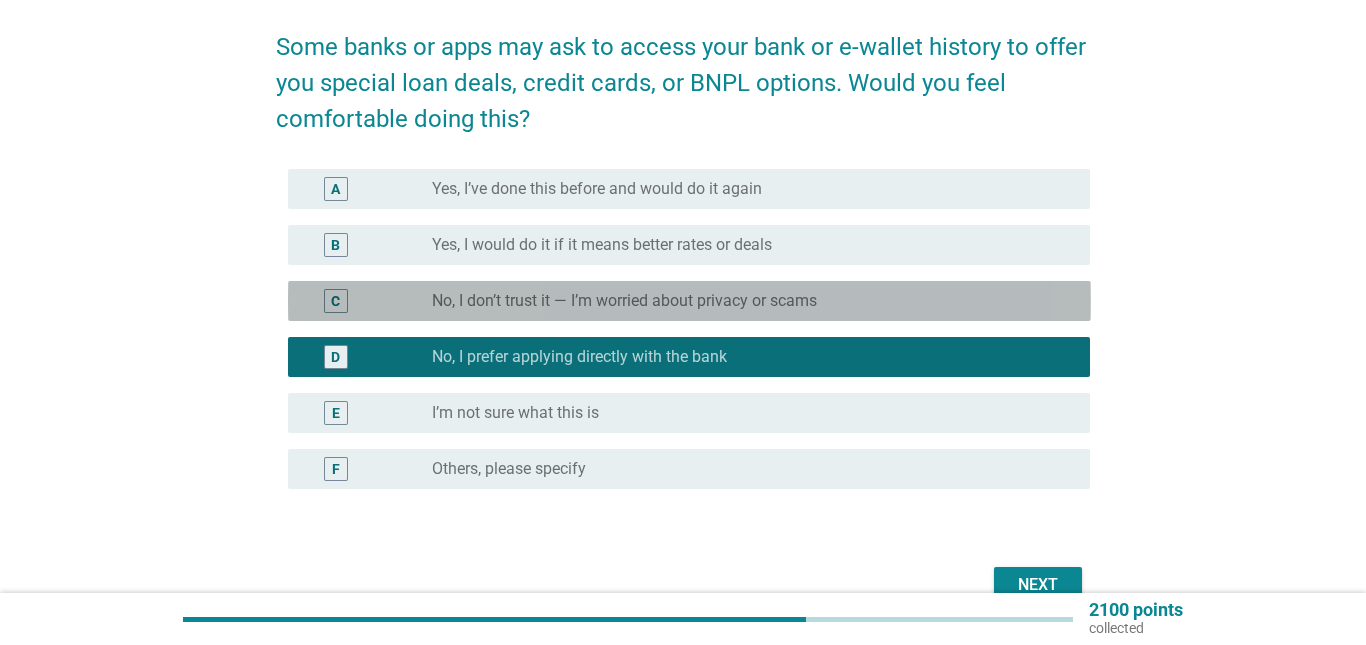 click on "radio_button_unchecked No, I don’t trust it — I’m worried about privacy or scams" at bounding box center (745, 301) 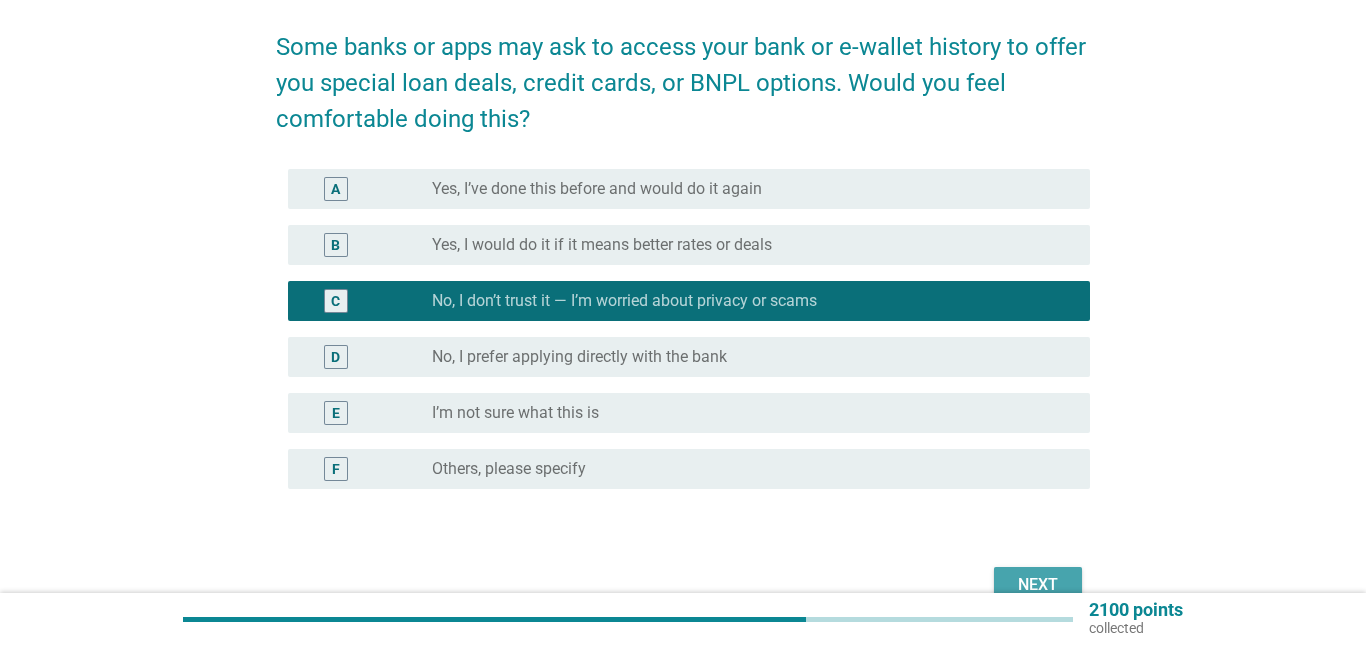 click on "Next" at bounding box center [1038, 585] 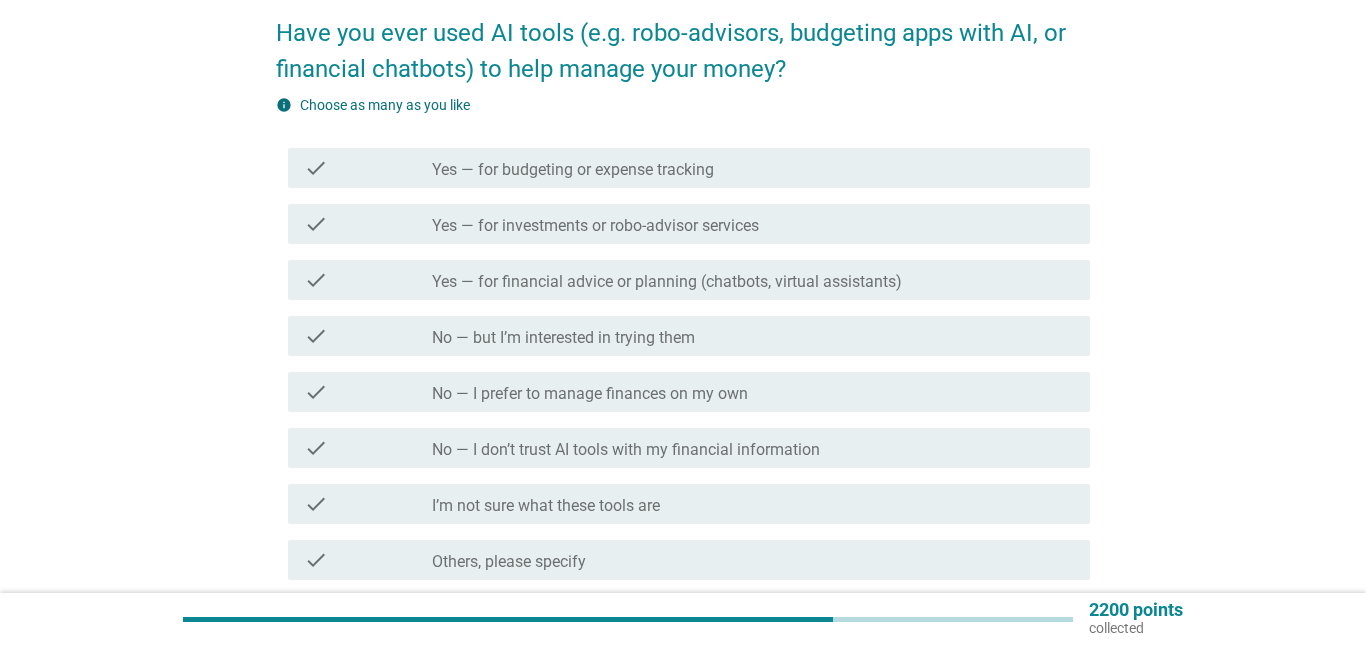 scroll, scrollTop: 179, scrollLeft: 0, axis: vertical 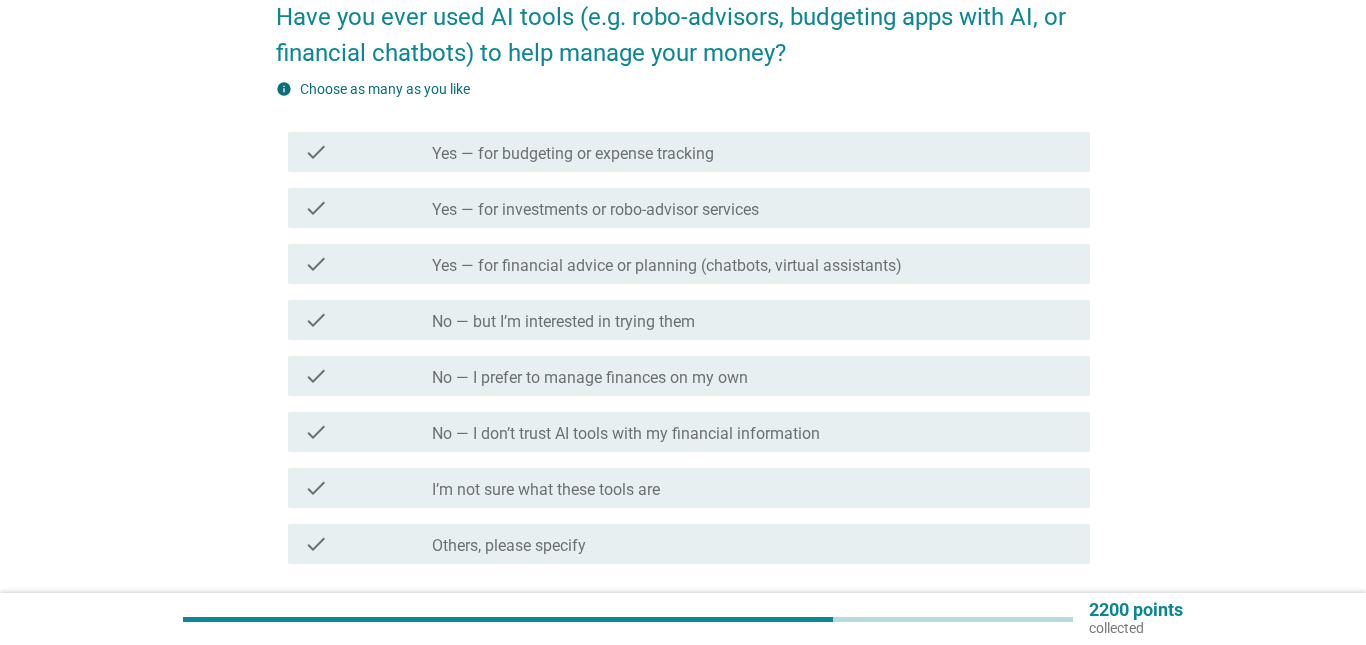 click on "check     check_box_outline_blank No — I prefer to manage finances on my own" at bounding box center [689, 376] 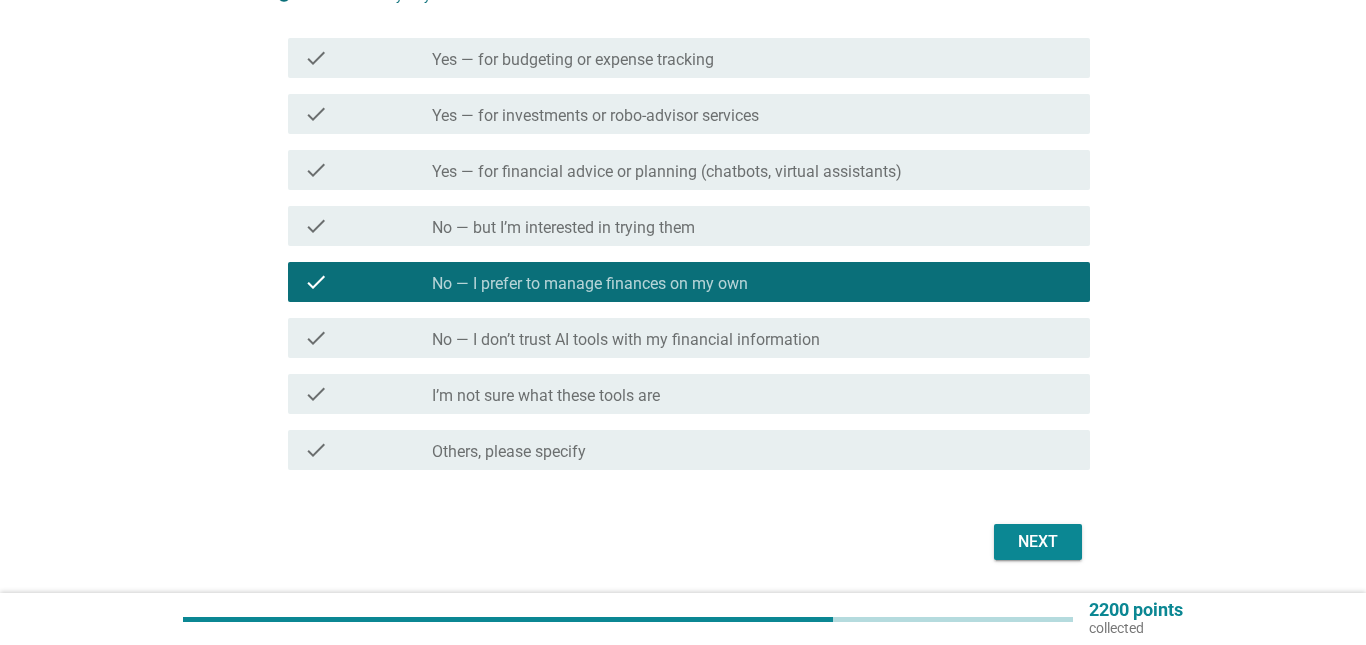 scroll, scrollTop: 281, scrollLeft: 0, axis: vertical 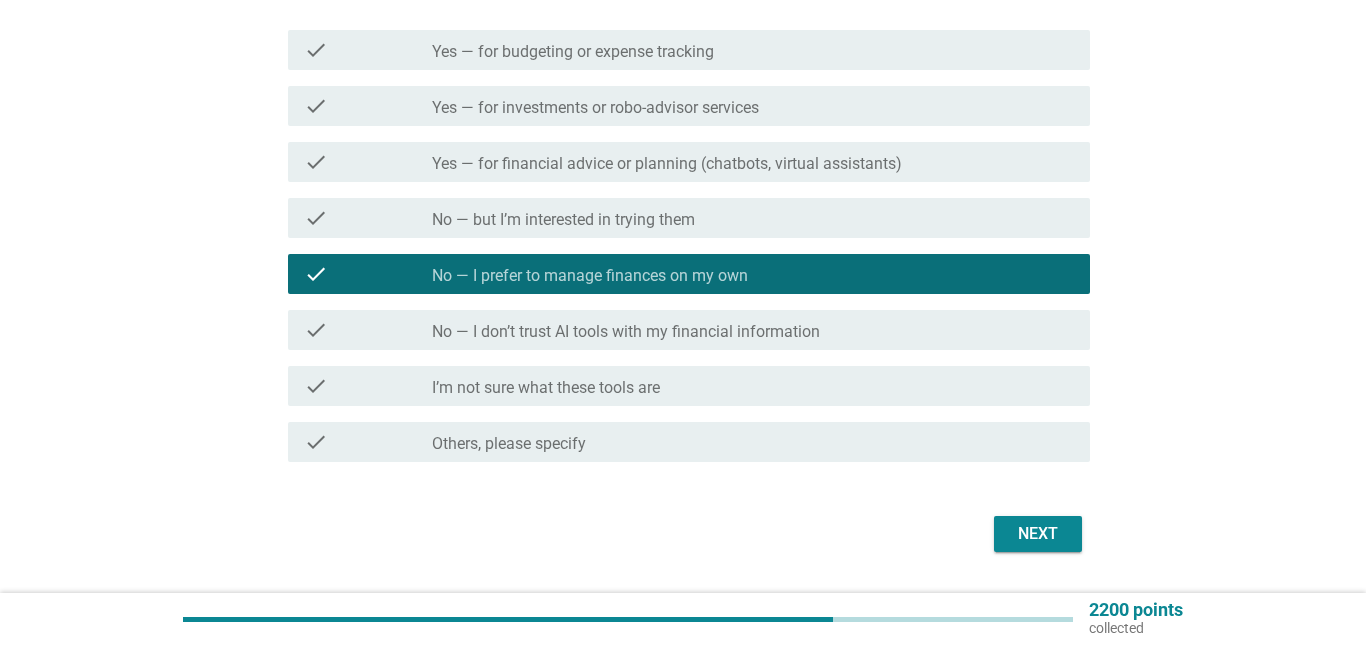 click on "check     check_box_outline_blank No — but I’m interested in trying them" at bounding box center (689, 218) 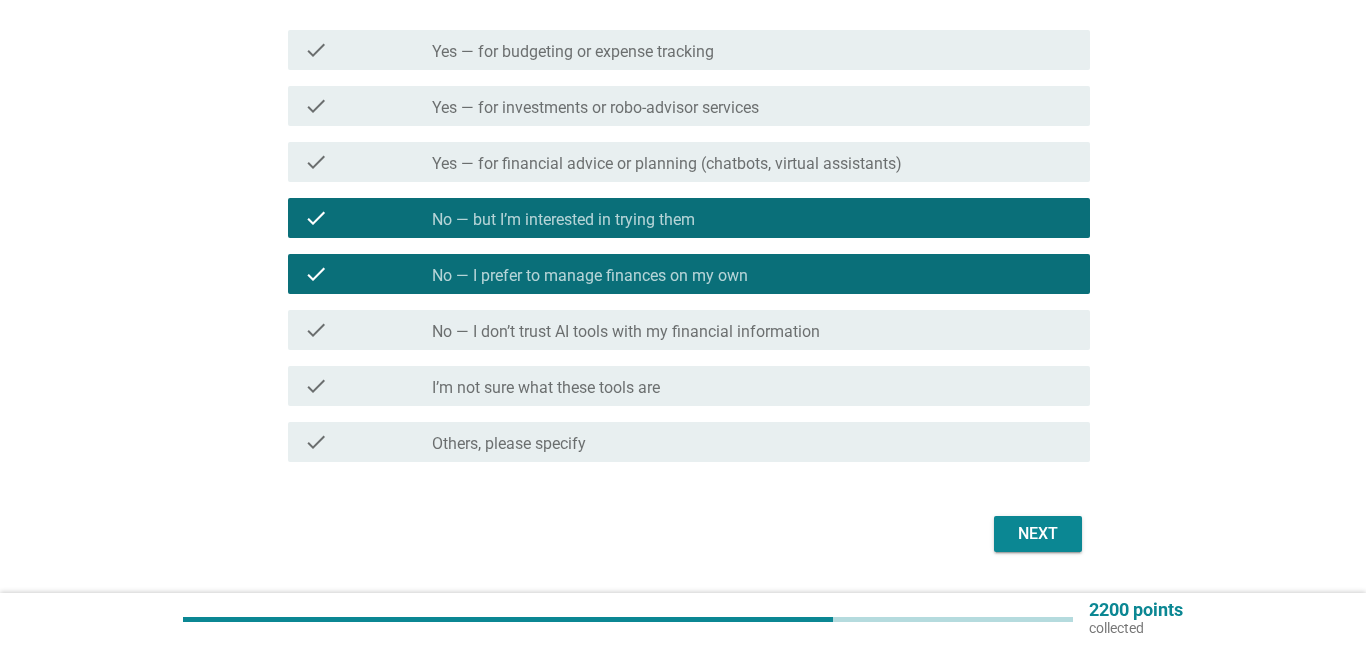 click on "Next" at bounding box center (1038, 534) 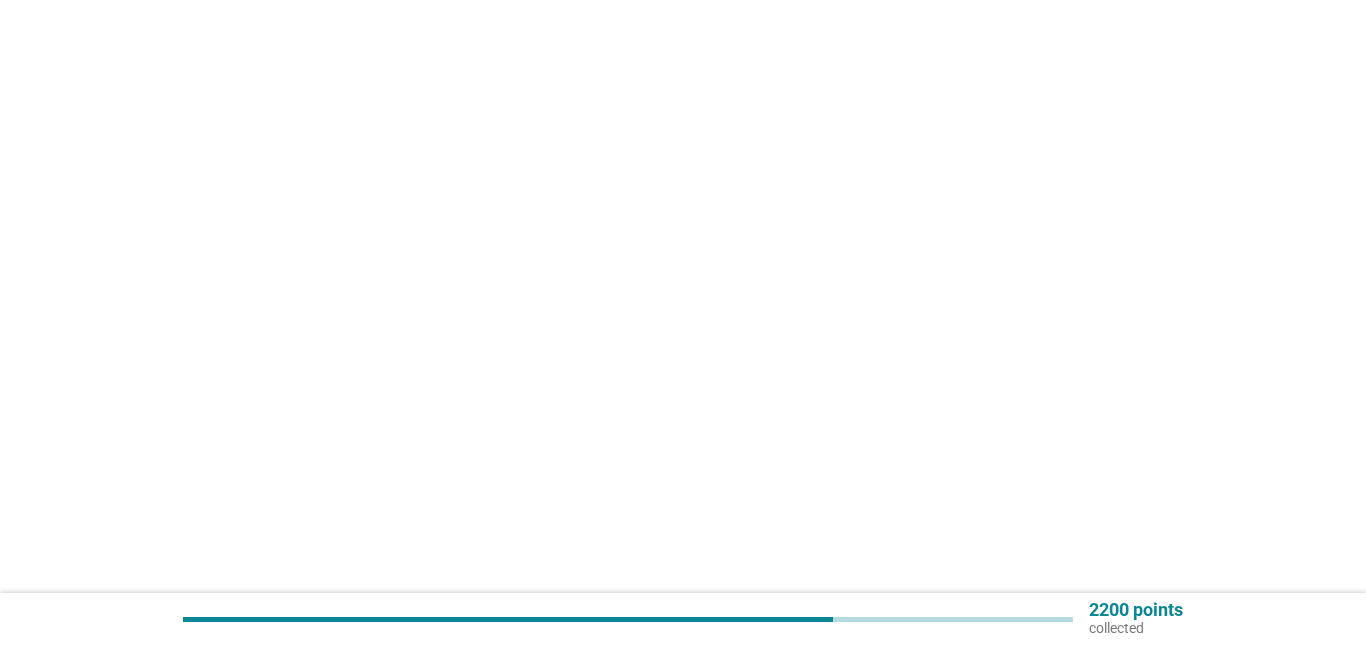 scroll, scrollTop: 0, scrollLeft: 0, axis: both 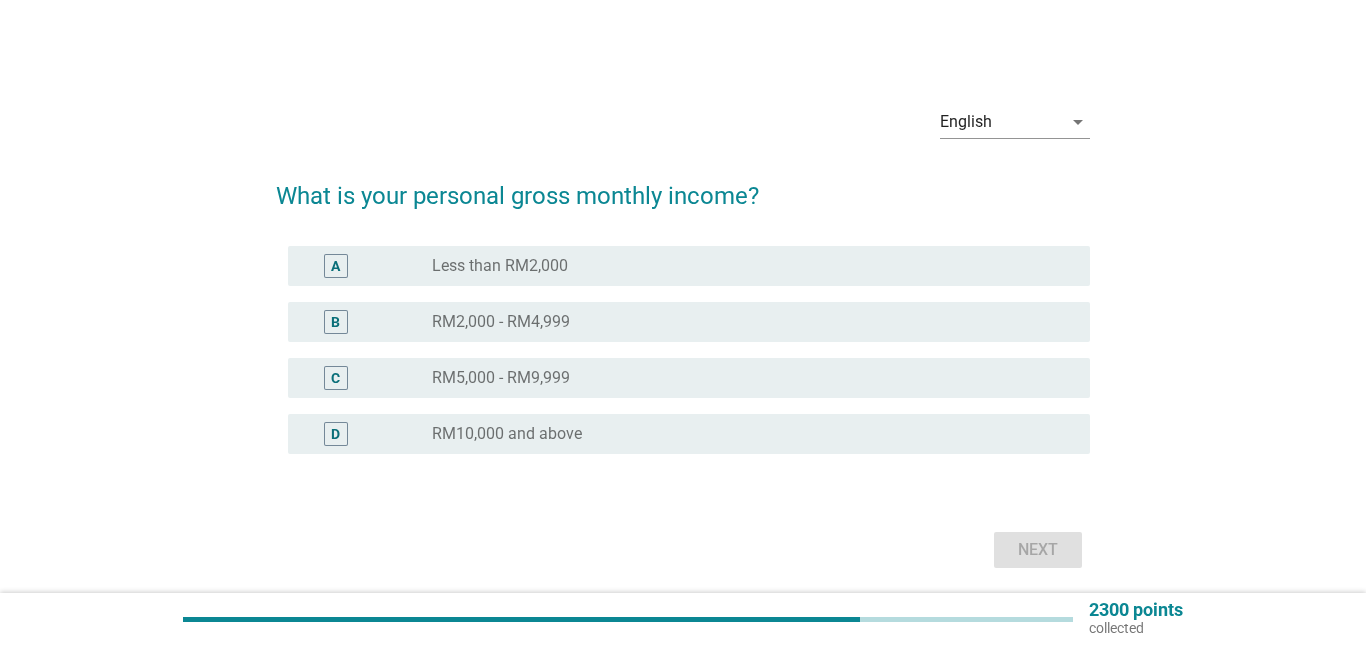 click on "radio_button_unchecked RM2,000 - RM4,999" at bounding box center [745, 322] 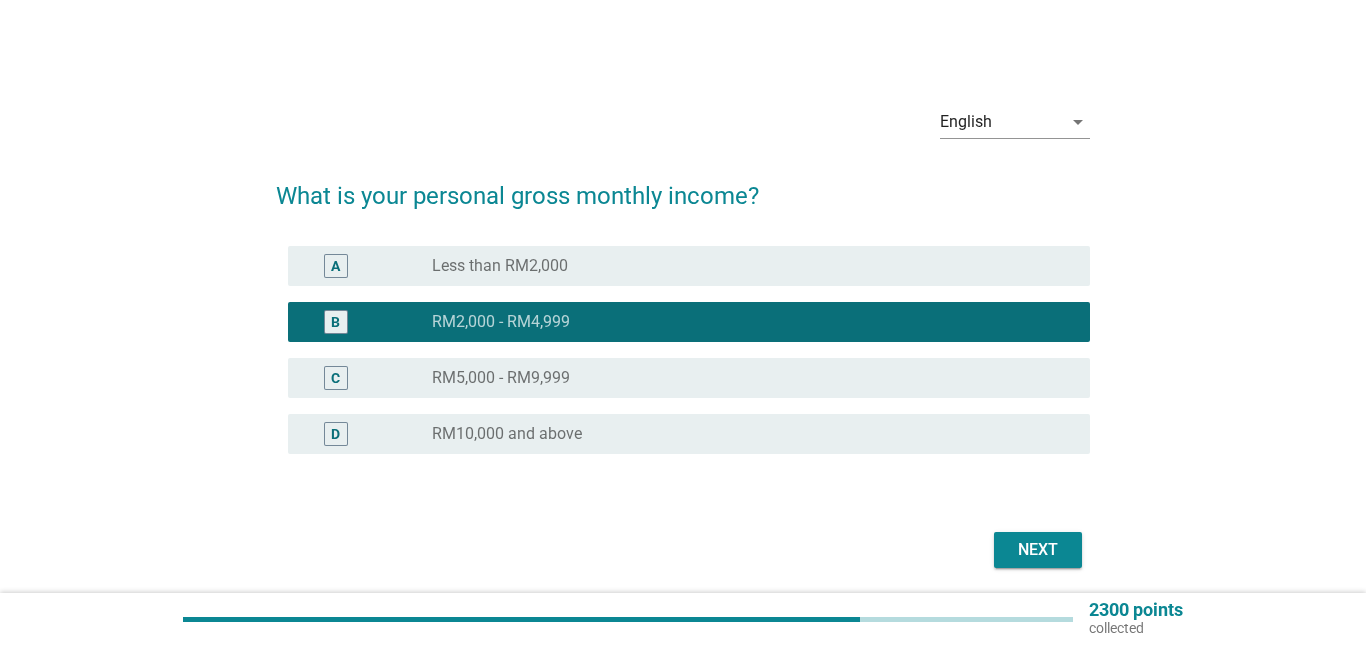 click on "Next" at bounding box center [1038, 550] 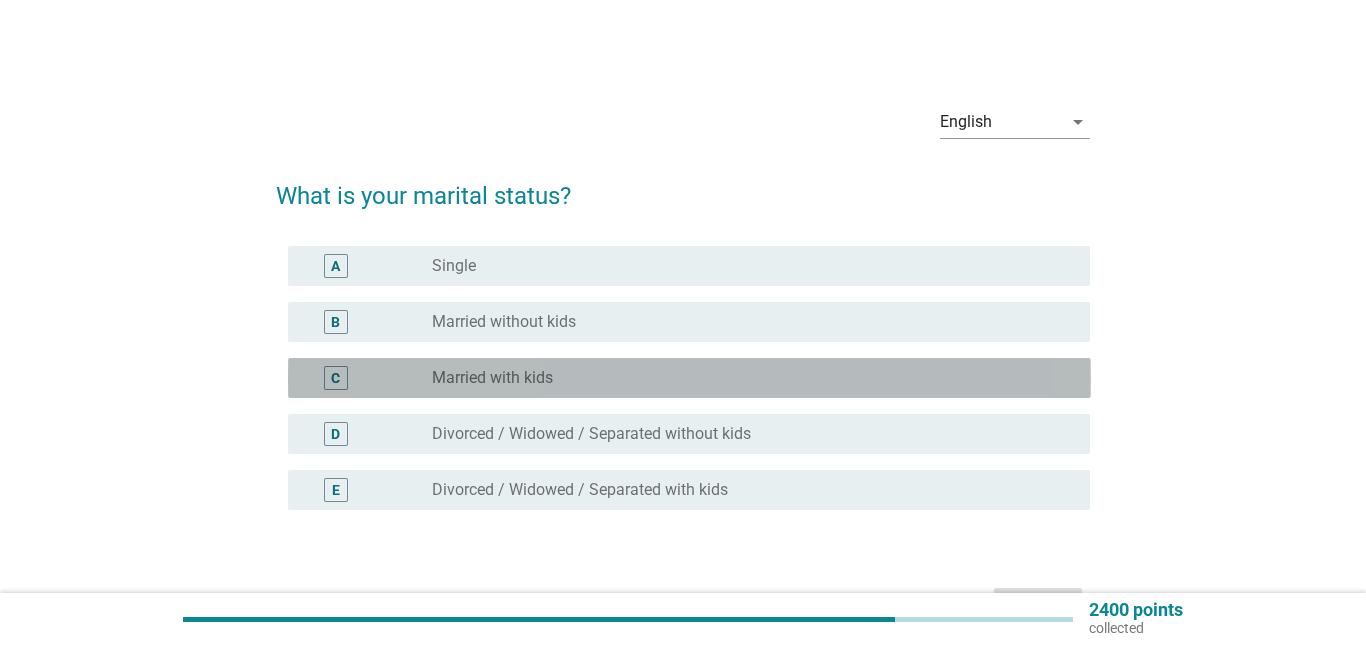click on "radio_button_unchecked Married with kids" at bounding box center [745, 378] 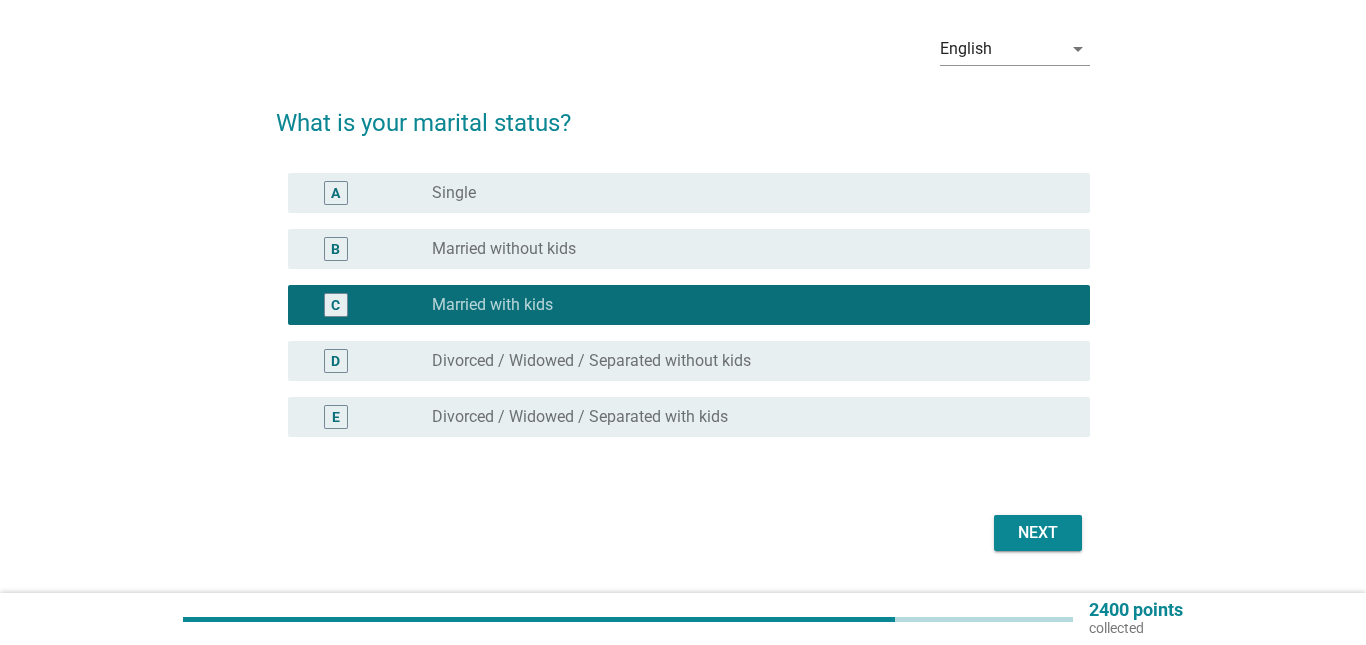 scroll, scrollTop: 75, scrollLeft: 0, axis: vertical 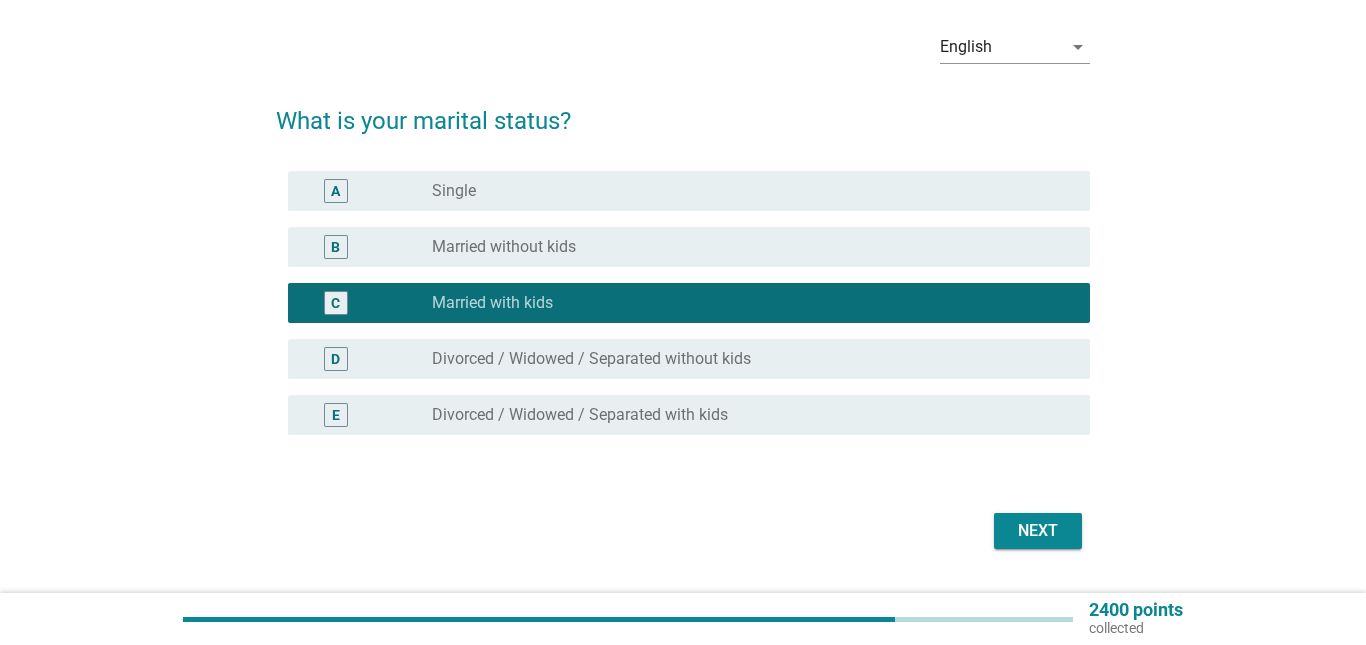 click on "Next" at bounding box center [1038, 531] 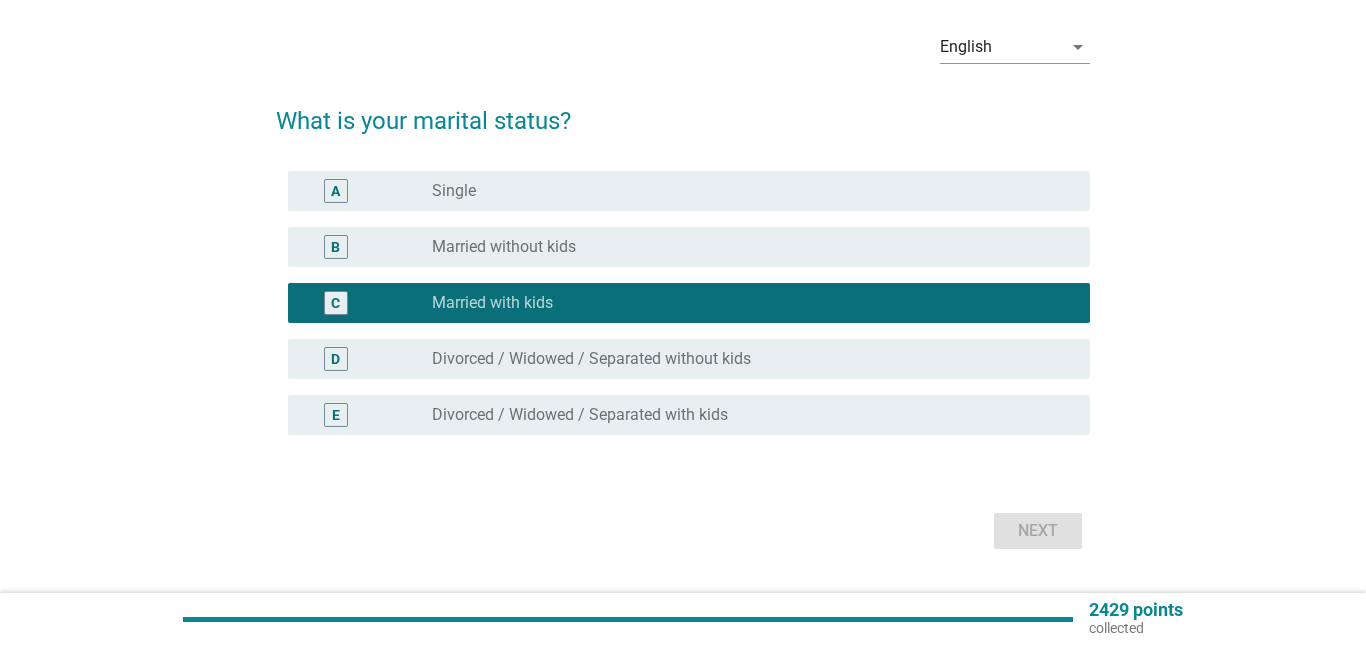 scroll, scrollTop: 0, scrollLeft: 0, axis: both 